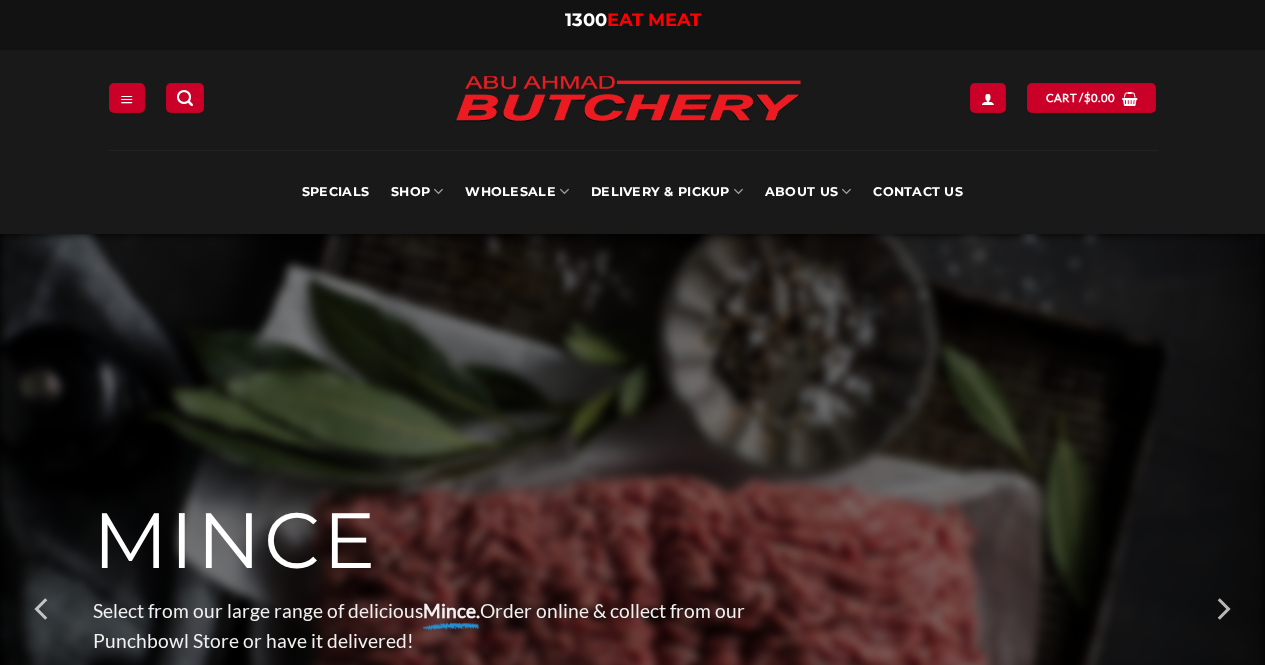 scroll, scrollTop: 0, scrollLeft: 0, axis: both 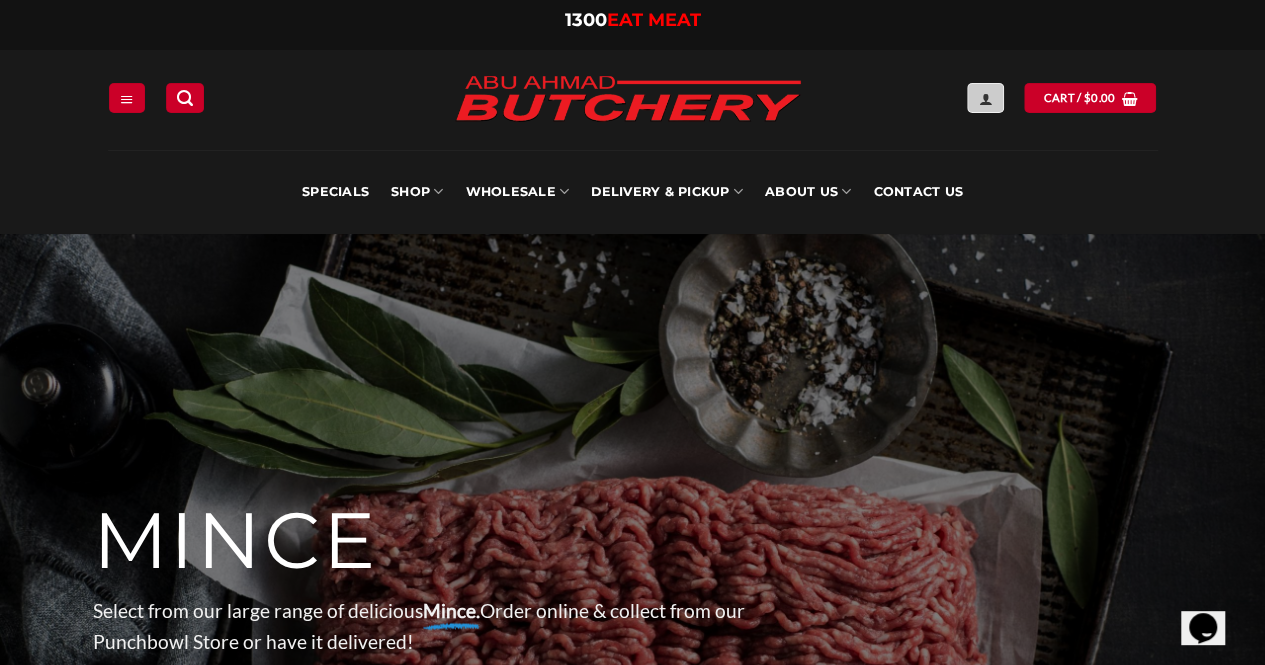 click at bounding box center (985, 99) 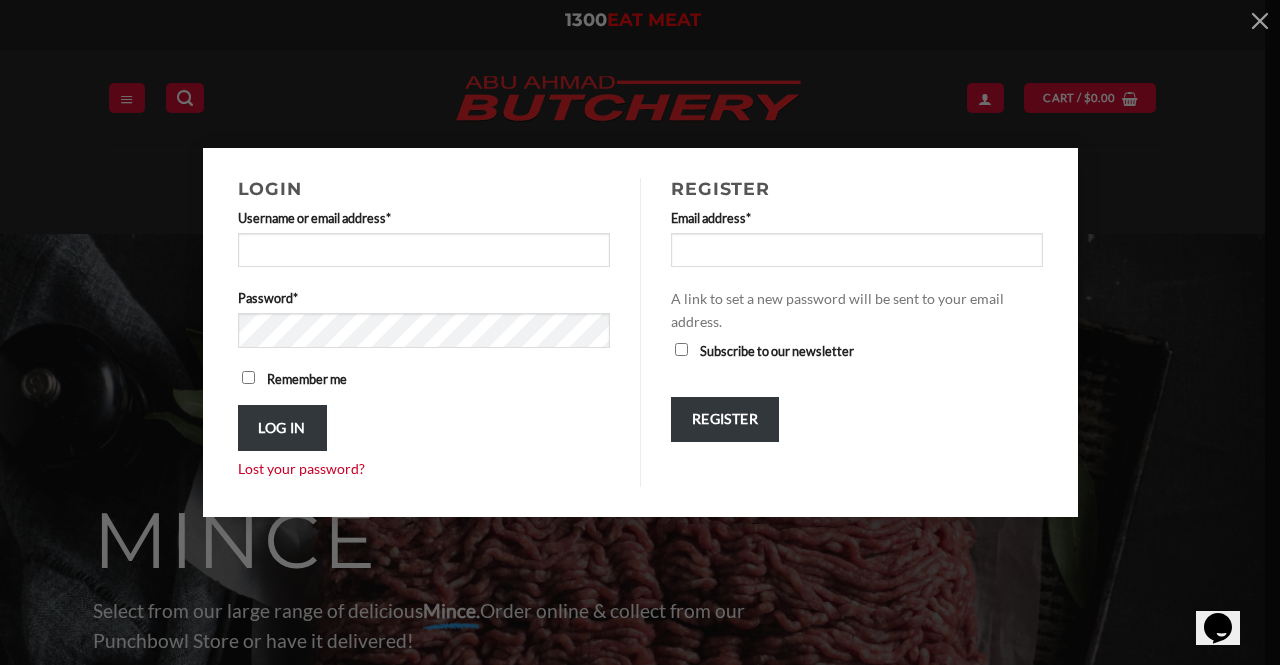 click on "Username or email address  * Required" at bounding box center (424, 218) 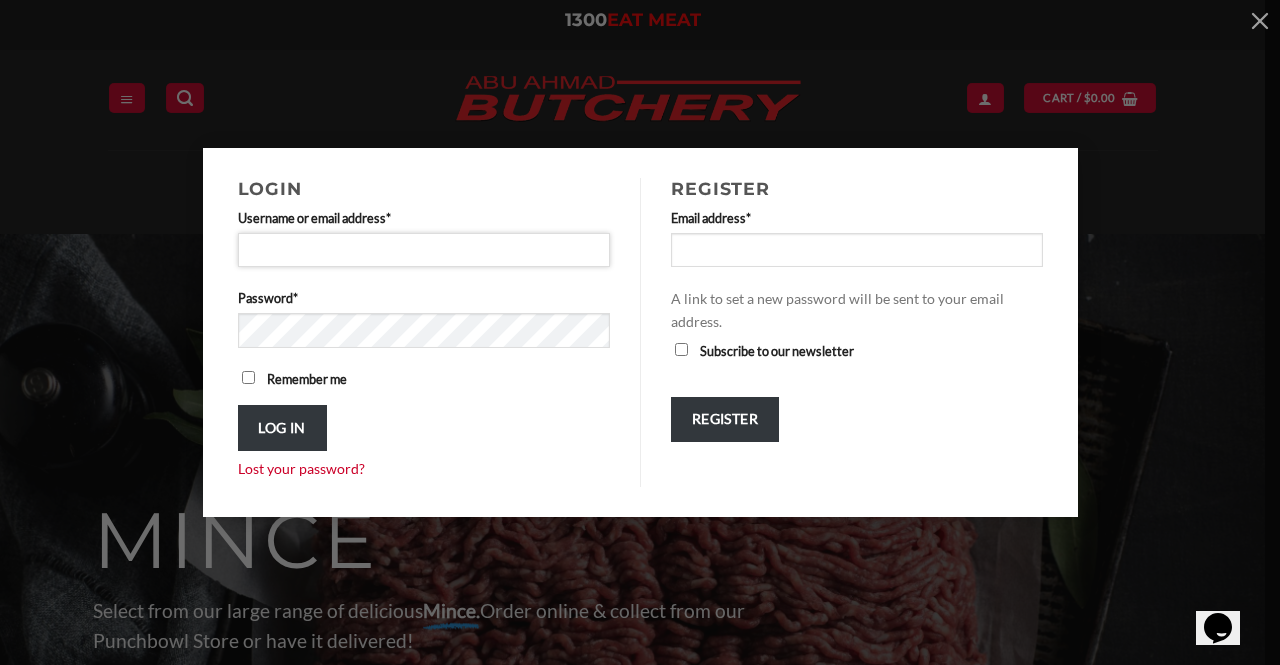 click on "Username or email address  * Required" at bounding box center (424, 250) 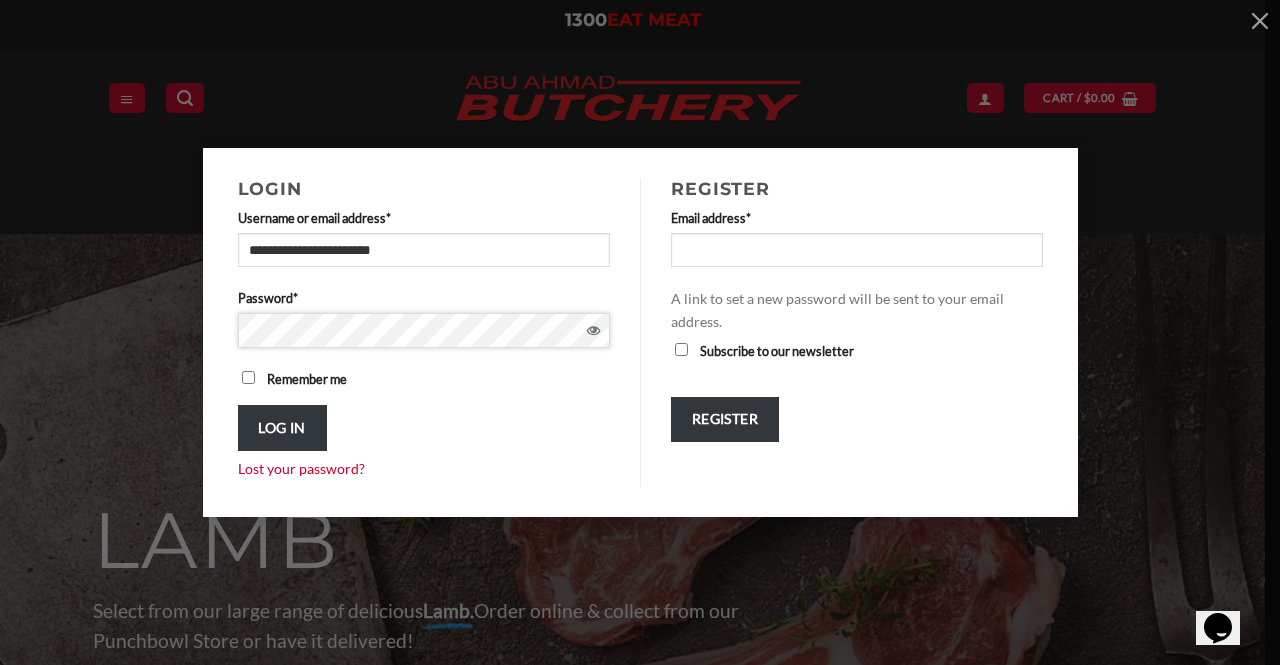 click on "Log in" at bounding box center (282, 427) 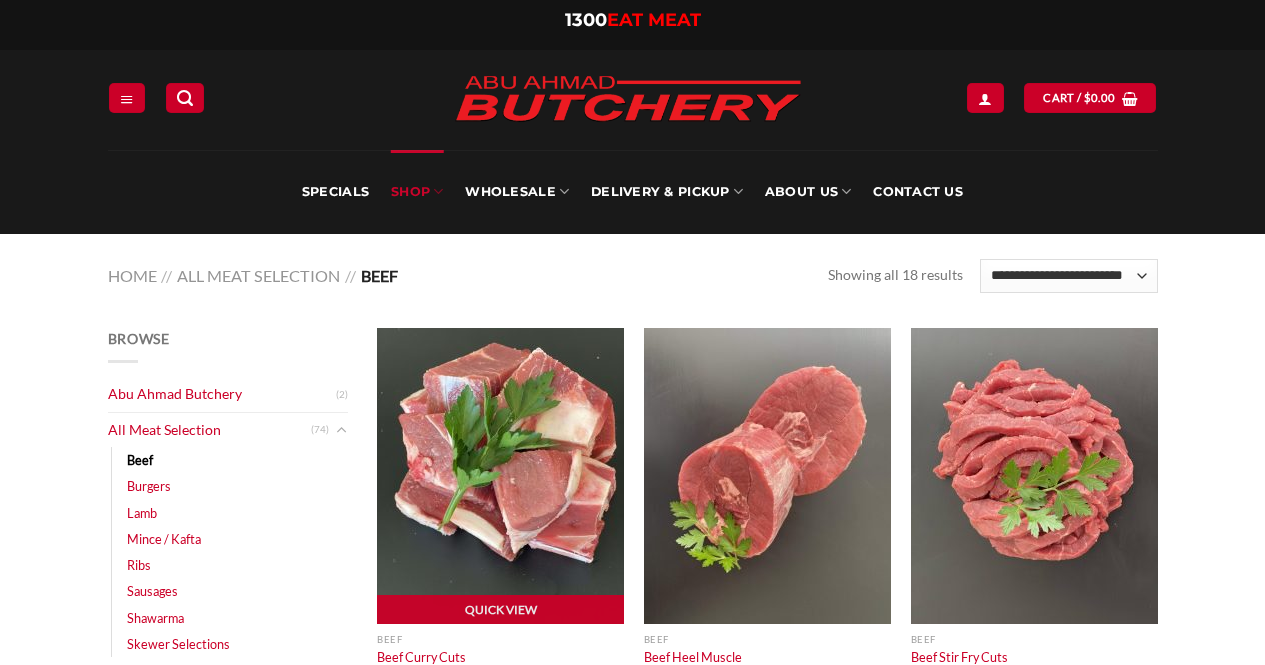 scroll, scrollTop: 0, scrollLeft: 0, axis: both 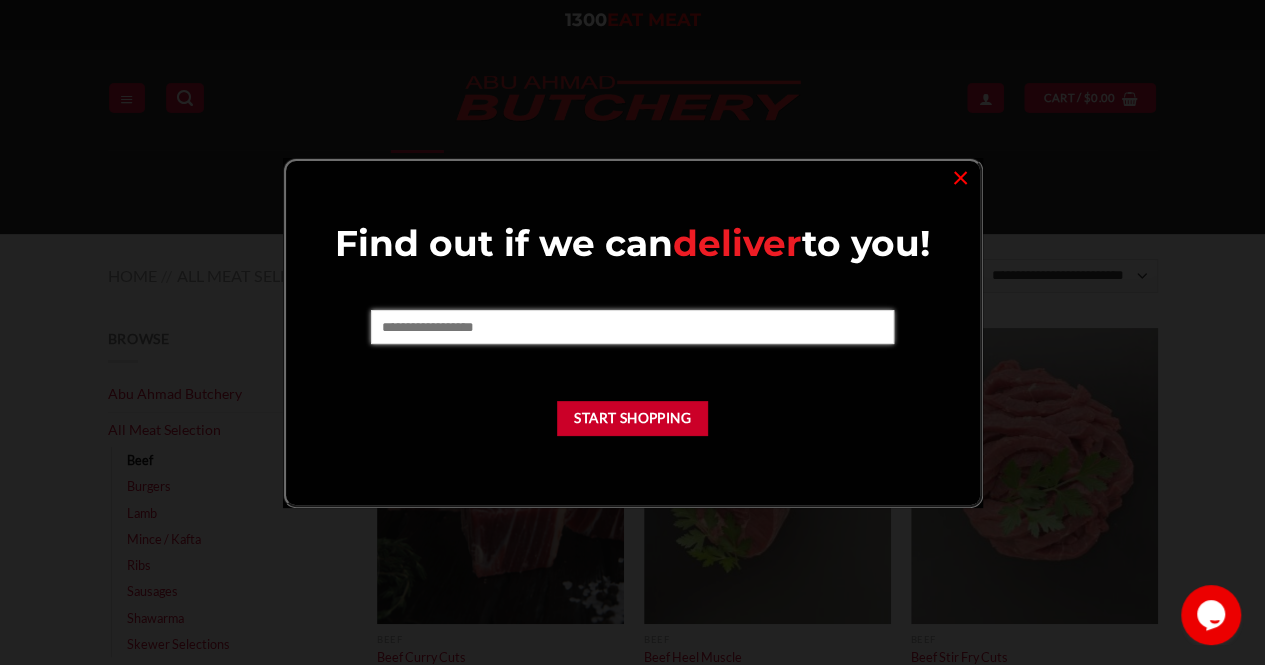click at bounding box center [632, 327] 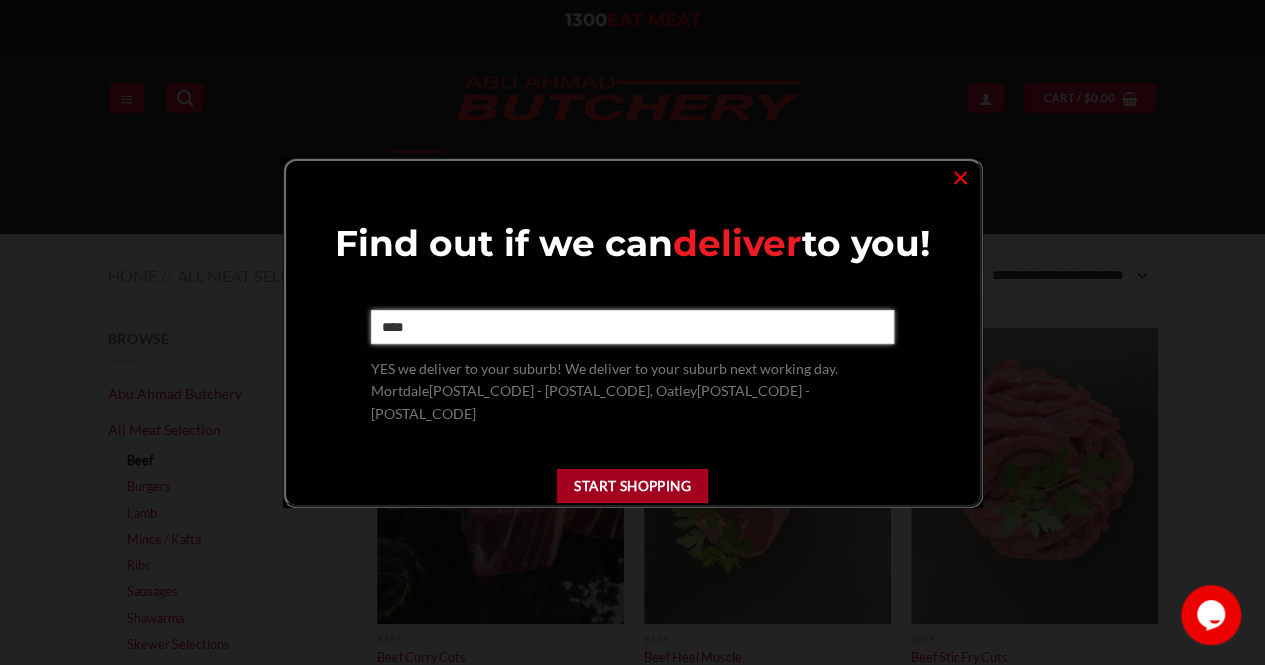 type on "****" 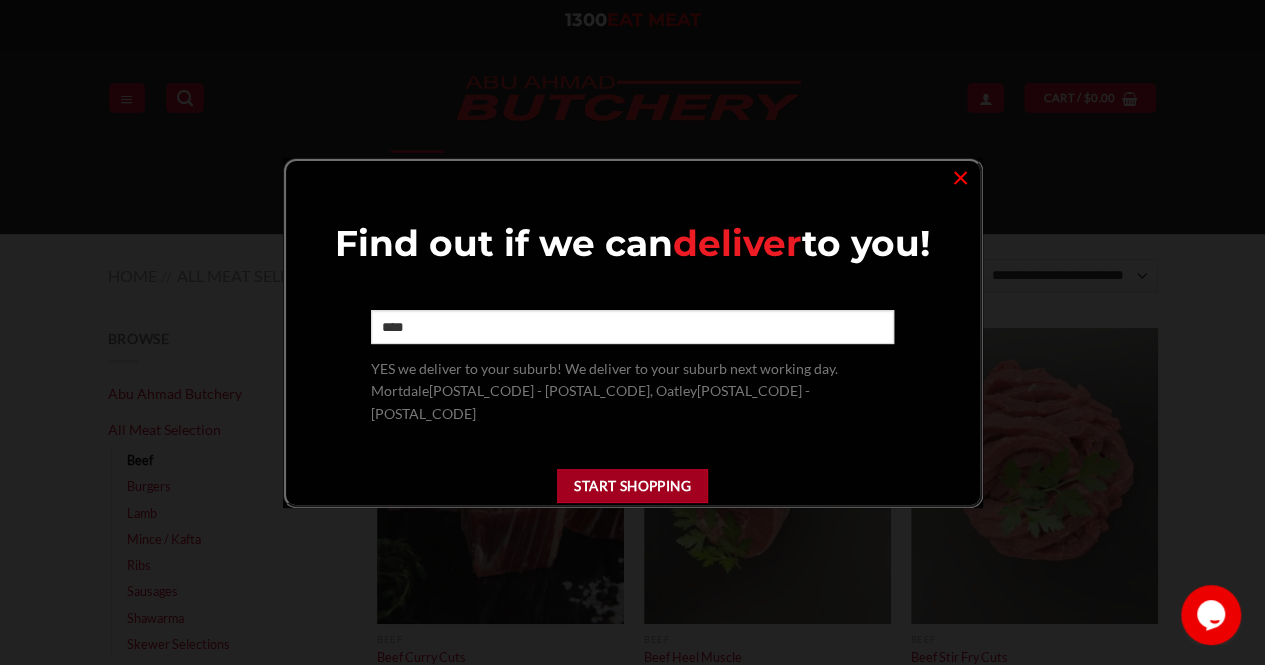 click on "Start Shopping" at bounding box center (633, 486) 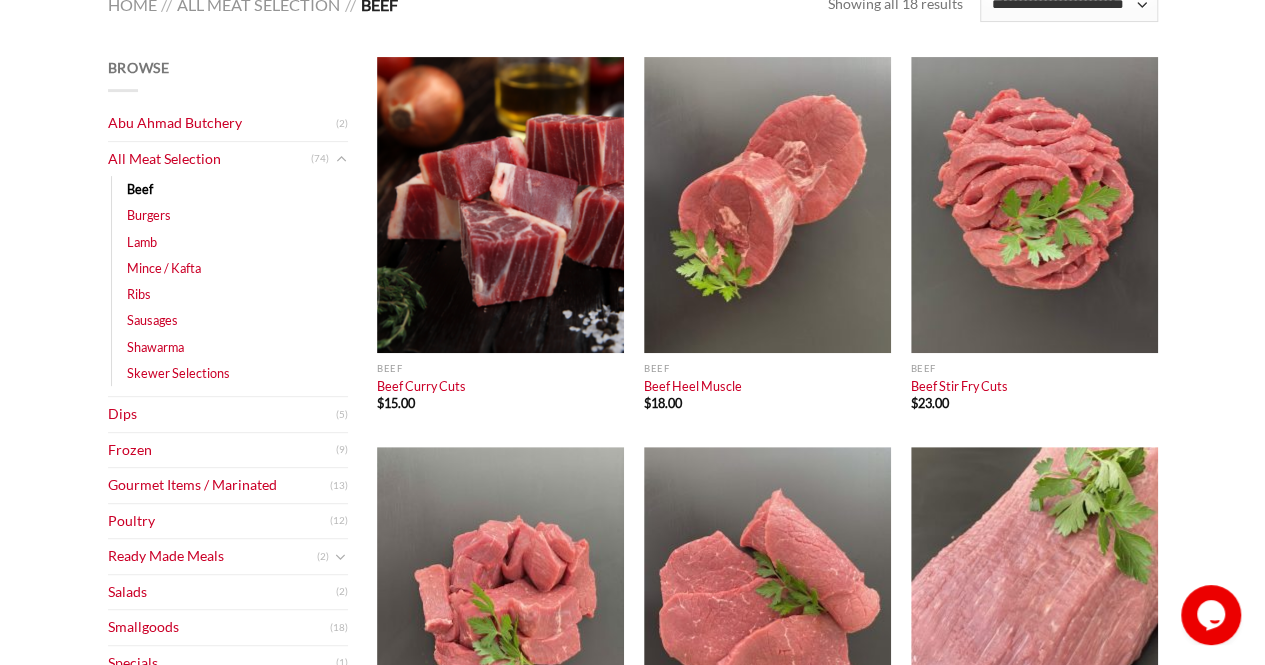 scroll, scrollTop: 300, scrollLeft: 0, axis: vertical 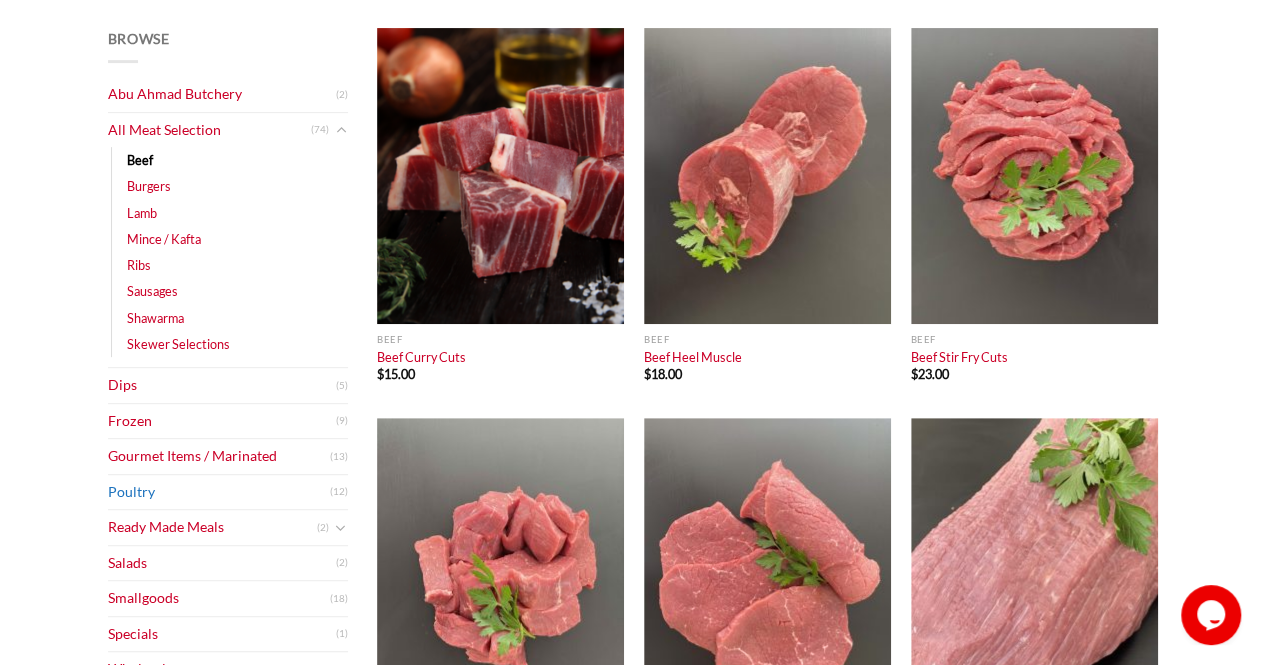 click on "Poultry" at bounding box center (219, 492) 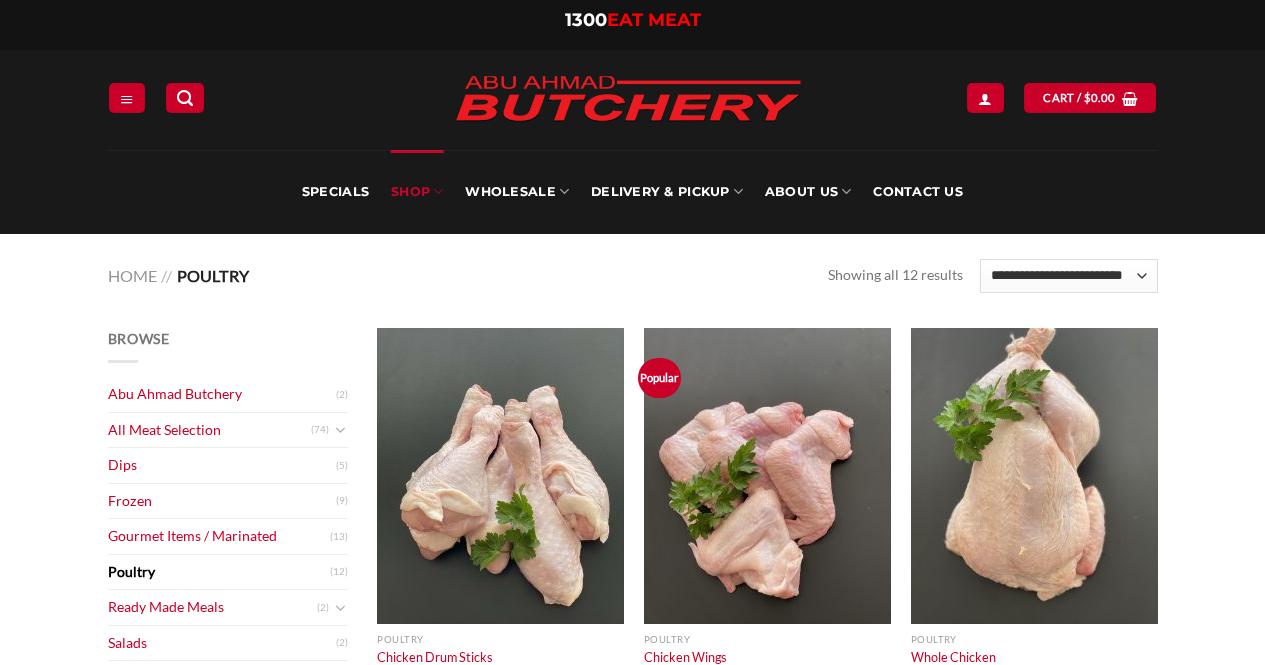 scroll, scrollTop: 0, scrollLeft: 0, axis: both 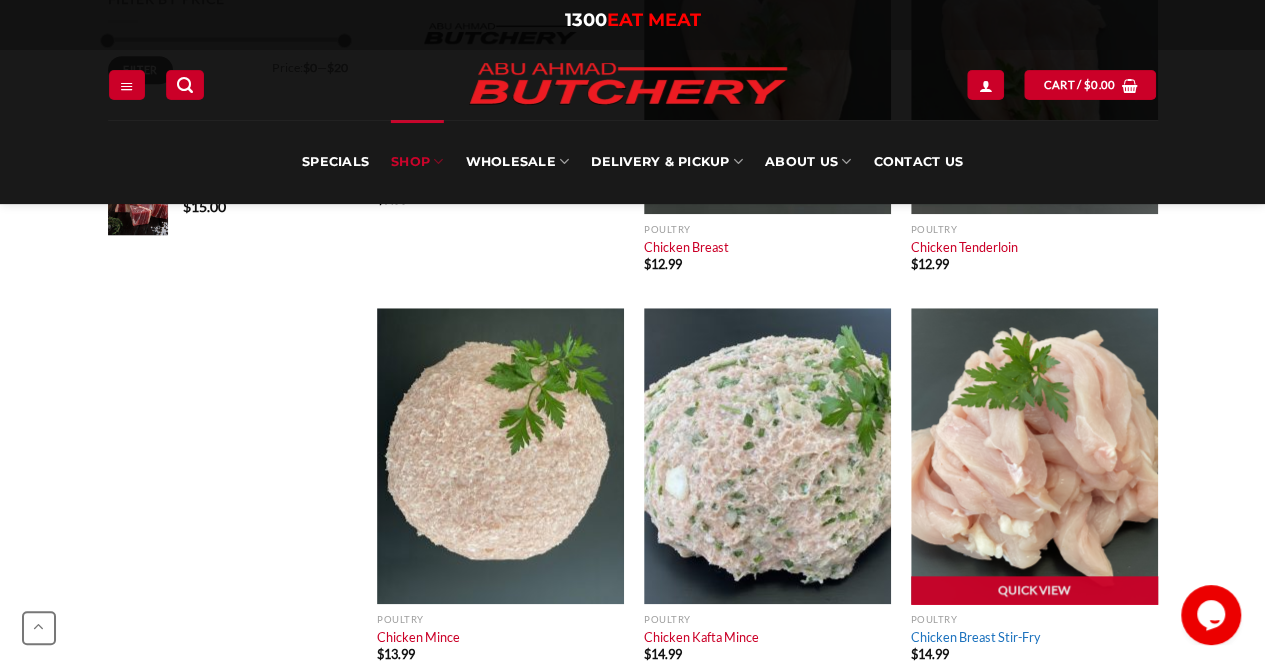 click on "Chicken Breast Stir-Fry" at bounding box center (975, 637) 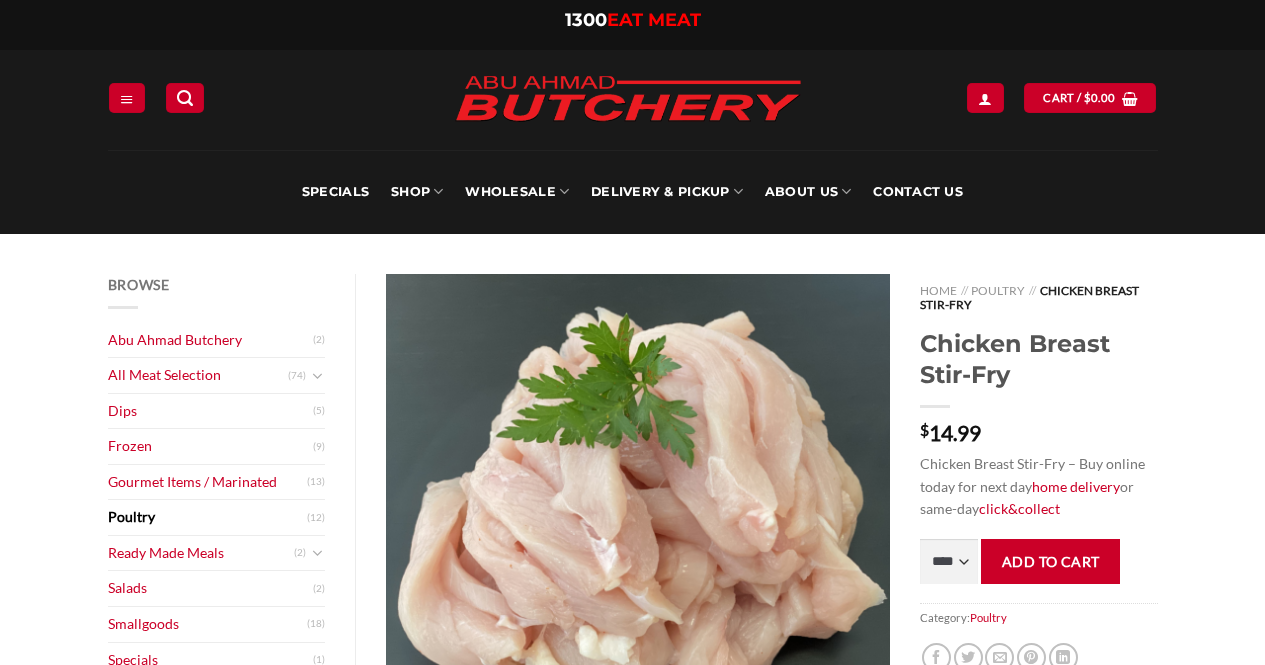 scroll, scrollTop: 0, scrollLeft: 0, axis: both 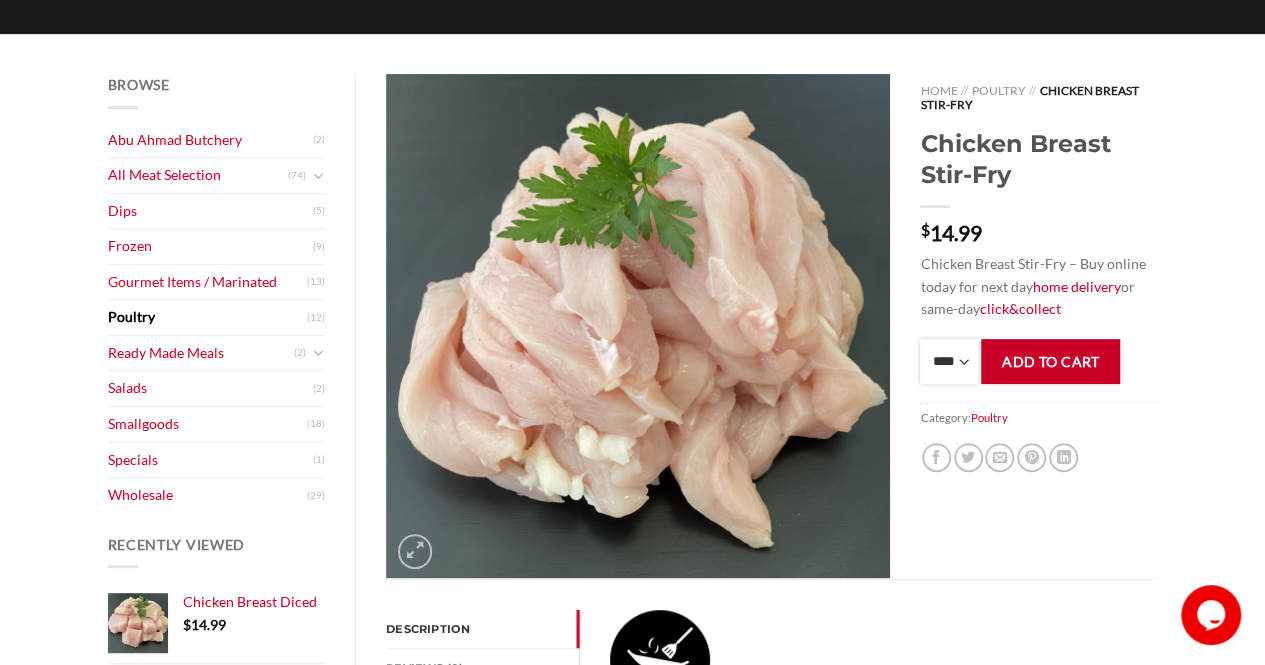 click on "**** * *** * *** * *** * *** * *** * *** * *** * *** * *** ** **** ** **** ** **** ** **** ** **** ** **** ** **** ** **** ** **** ** **** ** **** ** **** ** **** ** **** ** **** ** **** ** **** ** **** ** **** ** **** ** **** ** **** ** **** ** **** ** **** ** **** ** **** ** **** ** **** ** **** ** **** ** **** ** **** ** **** ** **** ** **** ** **** ** **** ** **** ** **** ** **** ** **** ** **** ** **** ** **** ** **** ** **** ** **** ** **** ** **** ** **** ** **** ** **** ** **** ** **** ** **** ** **** ** **** ** **** ** **** ** **** ** **** ** **** ** **** ** **** ** **** ** **** ** **** ** **** ** **** ** **** ** **** ** **** ** **** ** **** ** **** ** **** ** **** ** **** ** **** ** **** ** **** ** **** ** **** ** **** ** **** ** **** ** **** ** **** ** **** *** ***** *** ***** *** ***** *** ***** *** ***** *** ***** *** ***** *** ***** *** ***** *** ***** *** ***** *** ***** *** ***** *** ***** *** ***** *** ***** *** ***** *** ***** *** ***** *** ***** *** ***** *** ***** *** ***** *** ***** ***" at bounding box center [949, 361] 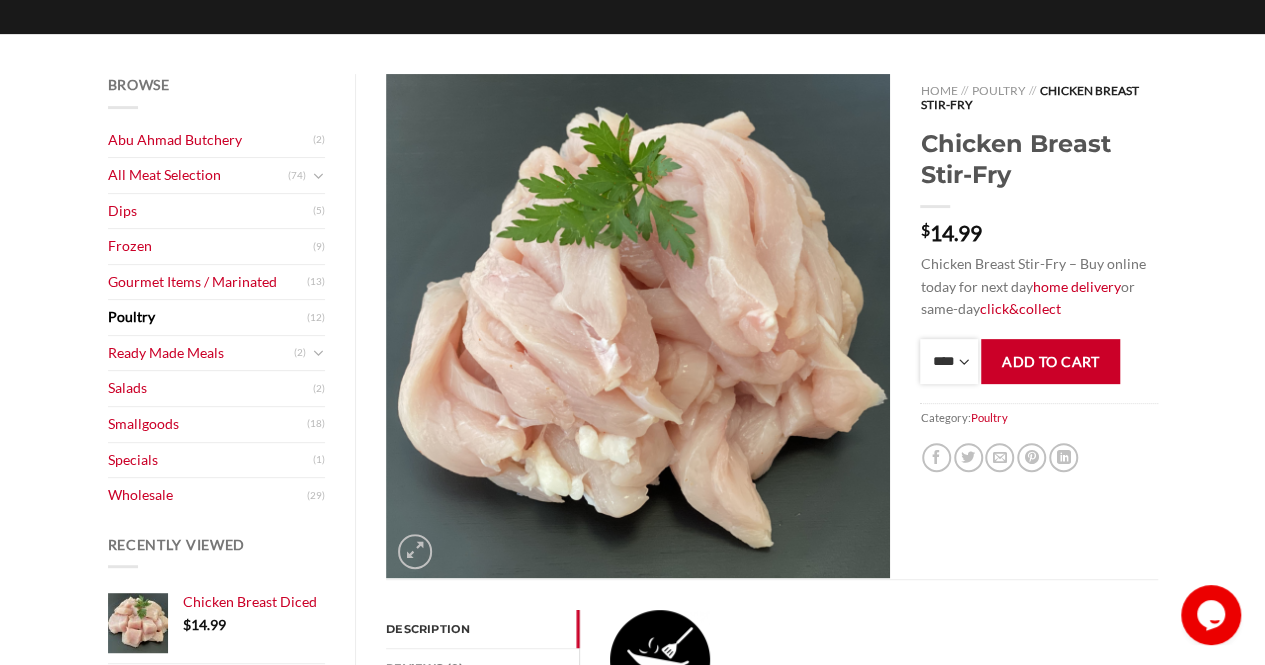 select on "*" 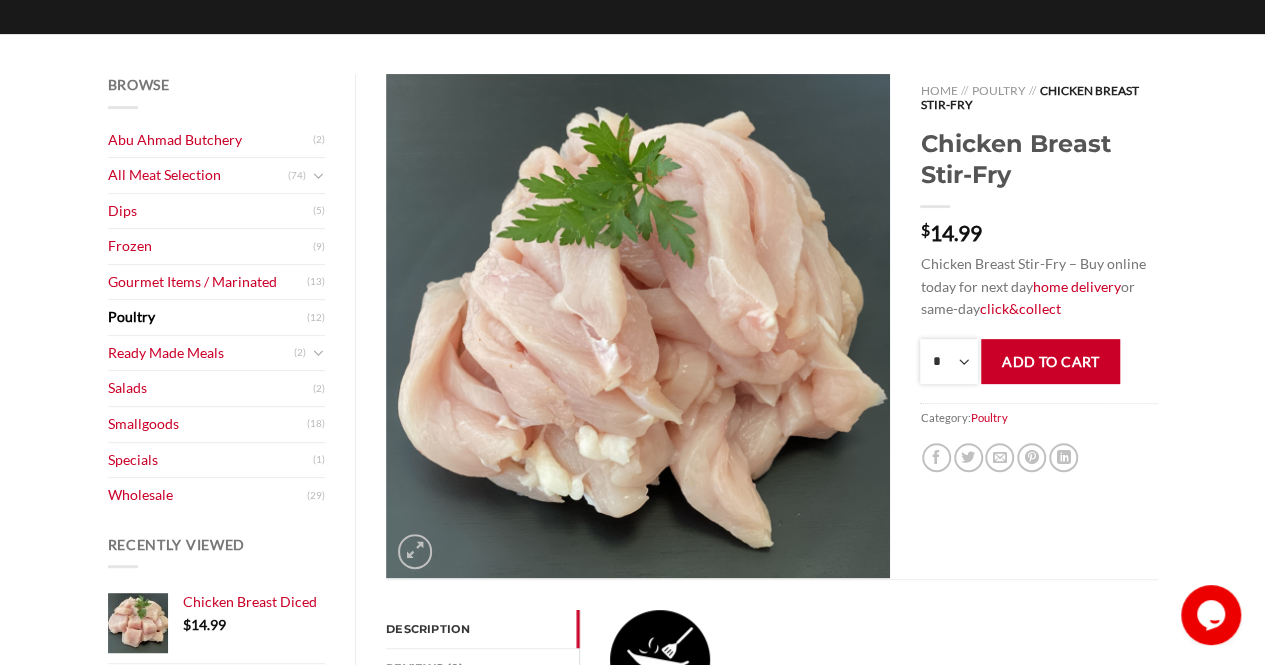 click on "**** * *** * *** * *** * *** * *** * *** * *** * *** * *** ** **** ** **** ** **** ** **** ** **** ** **** ** **** ** **** ** **** ** **** ** **** ** **** ** **** ** **** ** **** ** **** ** **** ** **** ** **** ** **** ** **** ** **** ** **** ** **** ** **** ** **** ** **** ** **** ** **** ** **** ** **** ** **** ** **** ** **** ** **** ** **** ** **** ** **** ** **** ** **** ** **** ** **** ** **** ** **** ** **** ** **** ** **** ** **** ** **** ** **** ** **** ** **** ** **** ** **** ** **** ** **** ** **** ** **** ** **** ** **** ** **** ** **** ** **** ** **** ** **** ** **** ** **** ** **** ** **** ** **** ** **** ** **** ** **** ** **** ** **** ** **** ** **** ** **** ** **** ** **** ** **** ** **** ** **** ** **** ** **** ** **** ** **** ** **** ** **** ** **** *** ***** *** ***** *** ***** *** ***** *** ***** *** ***** *** ***** *** ***** *** ***** *** ***** *** ***** *** ***** *** ***** *** ***** *** ***** *** ***** *** ***** *** ***** *** ***** *** ***** *** ***** *** ***** *** ***** *** ***** ***" at bounding box center (949, 361) 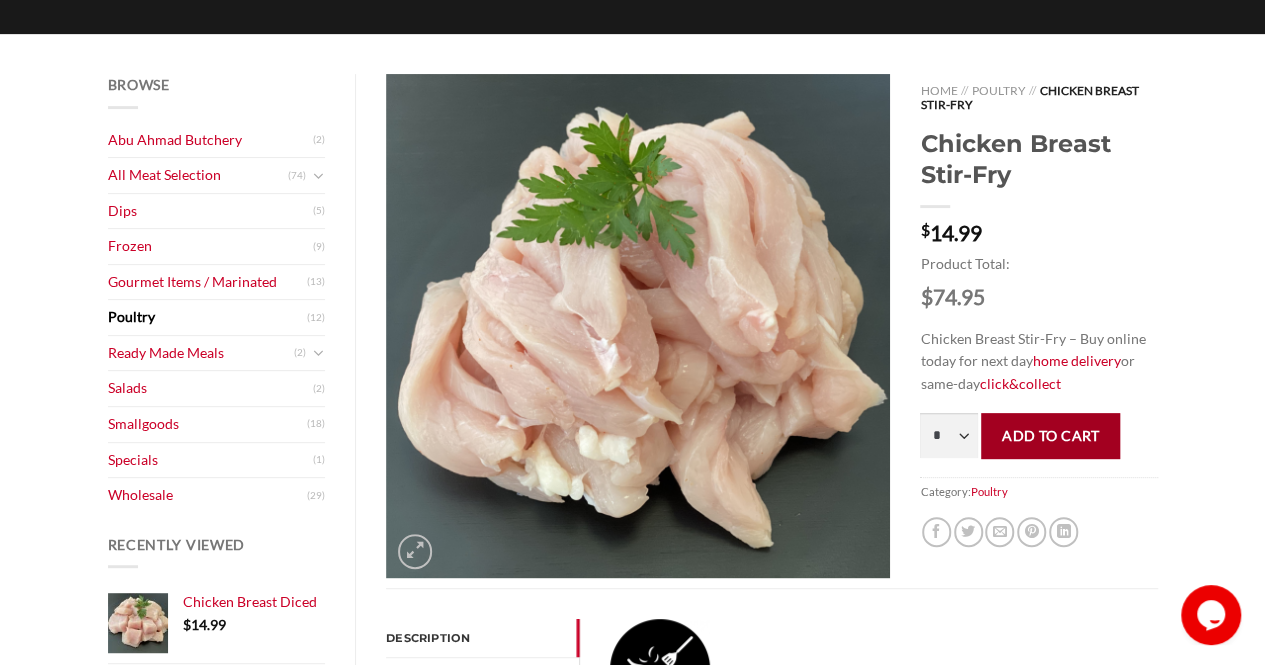 click on "Add to cart" at bounding box center [1050, 435] 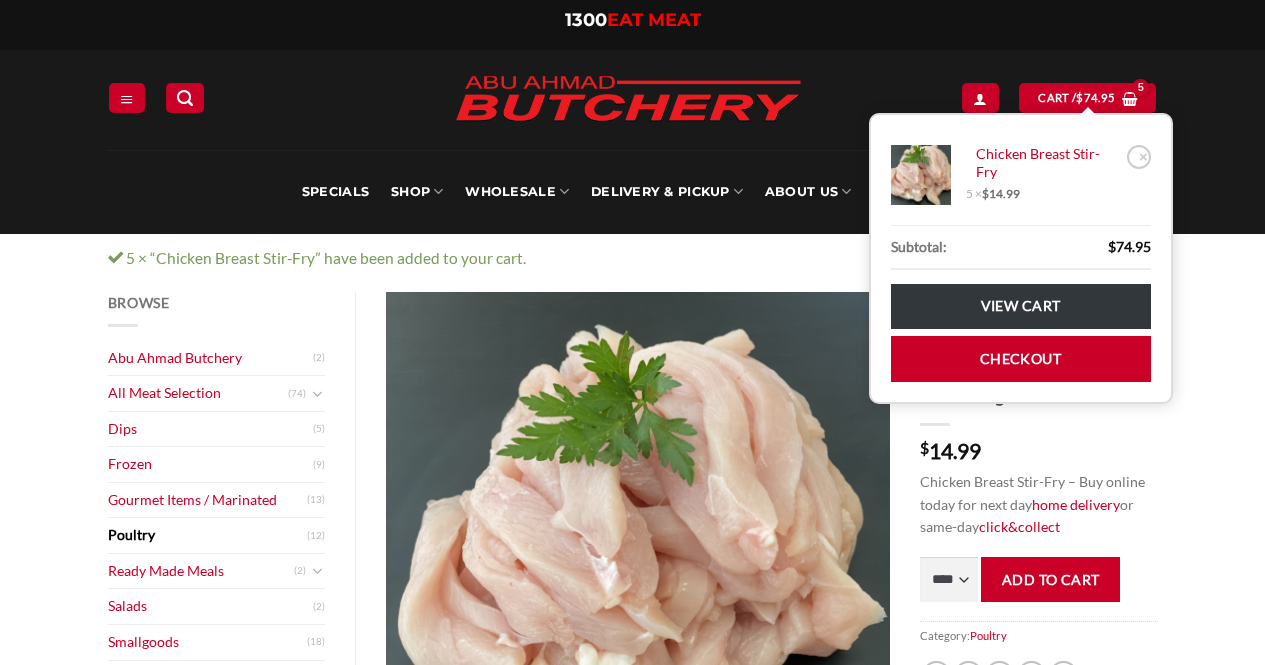 scroll, scrollTop: 0, scrollLeft: 0, axis: both 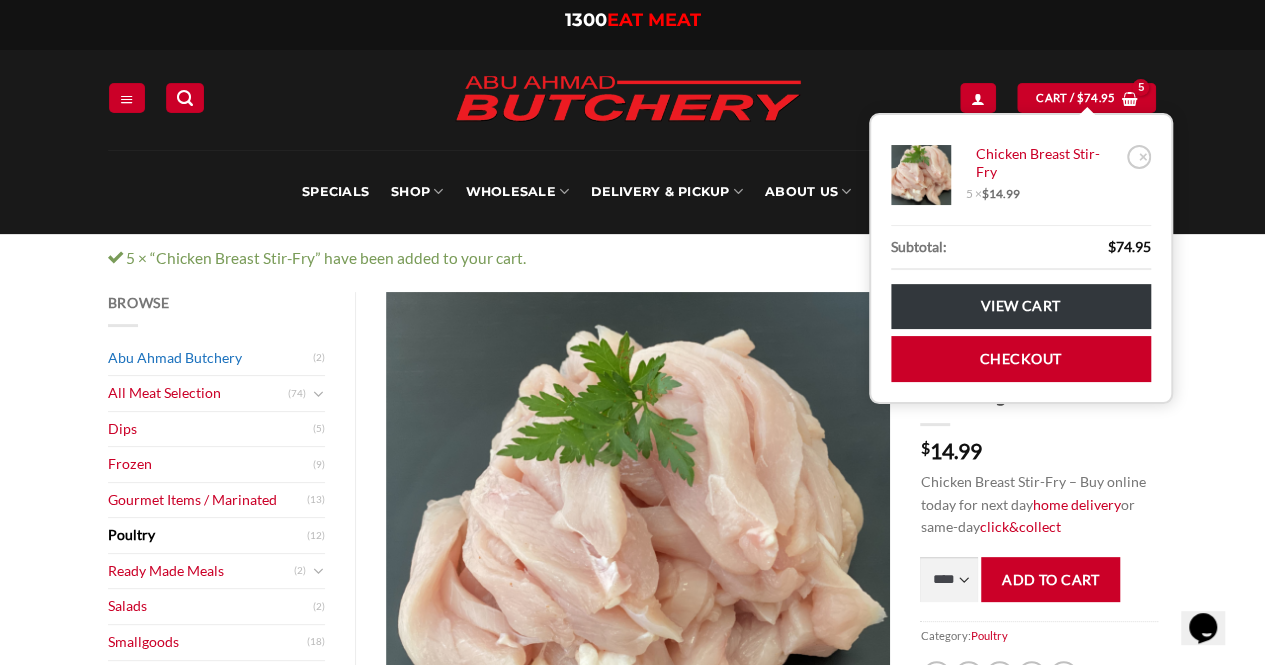 click on "Abu Ahmad Butchery" at bounding box center [211, 358] 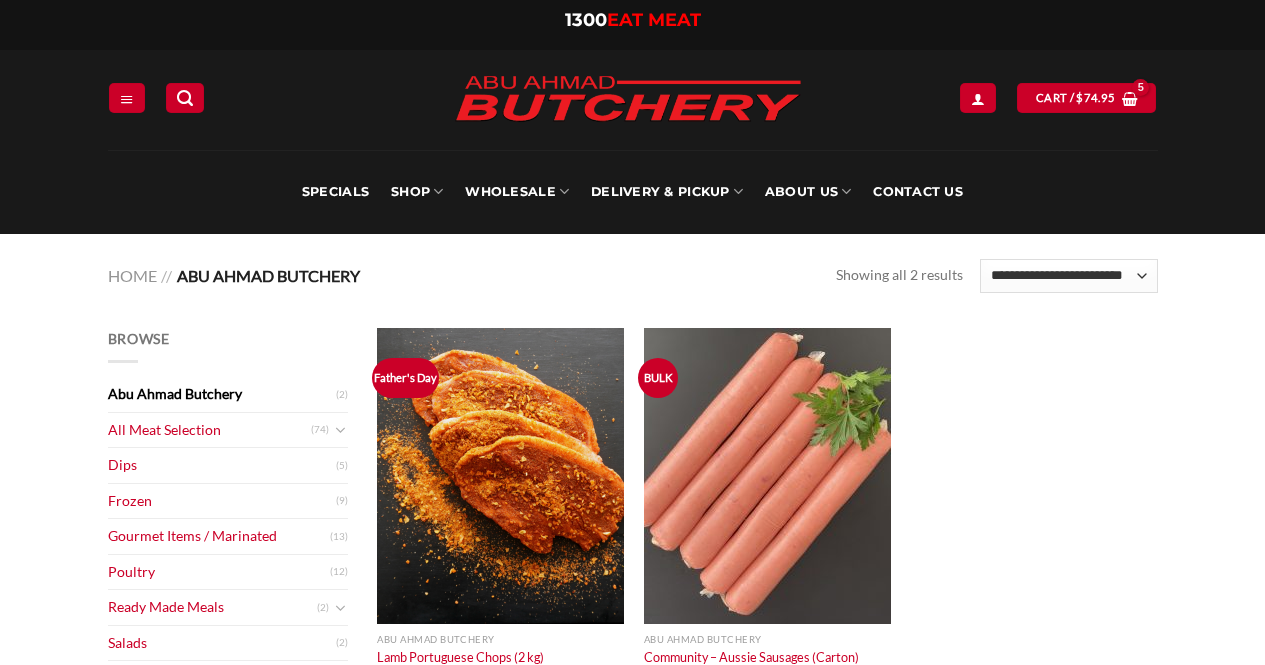 scroll, scrollTop: 0, scrollLeft: 0, axis: both 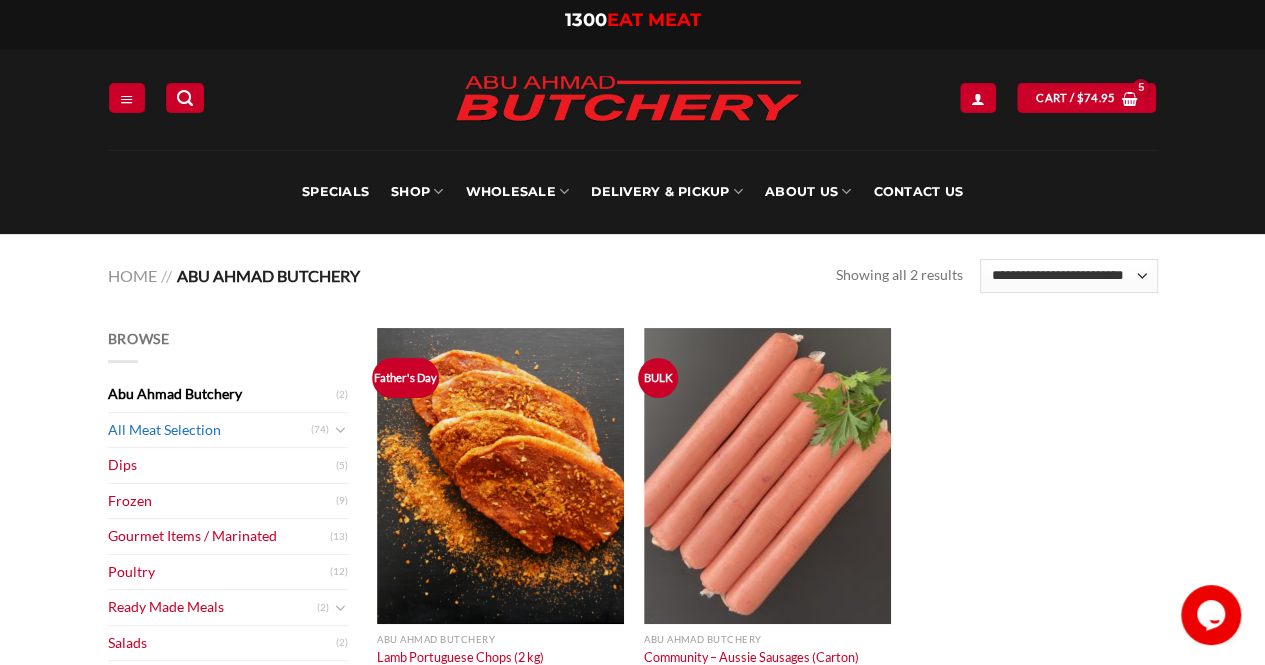 click on "All Meat Selection" at bounding box center [209, 430] 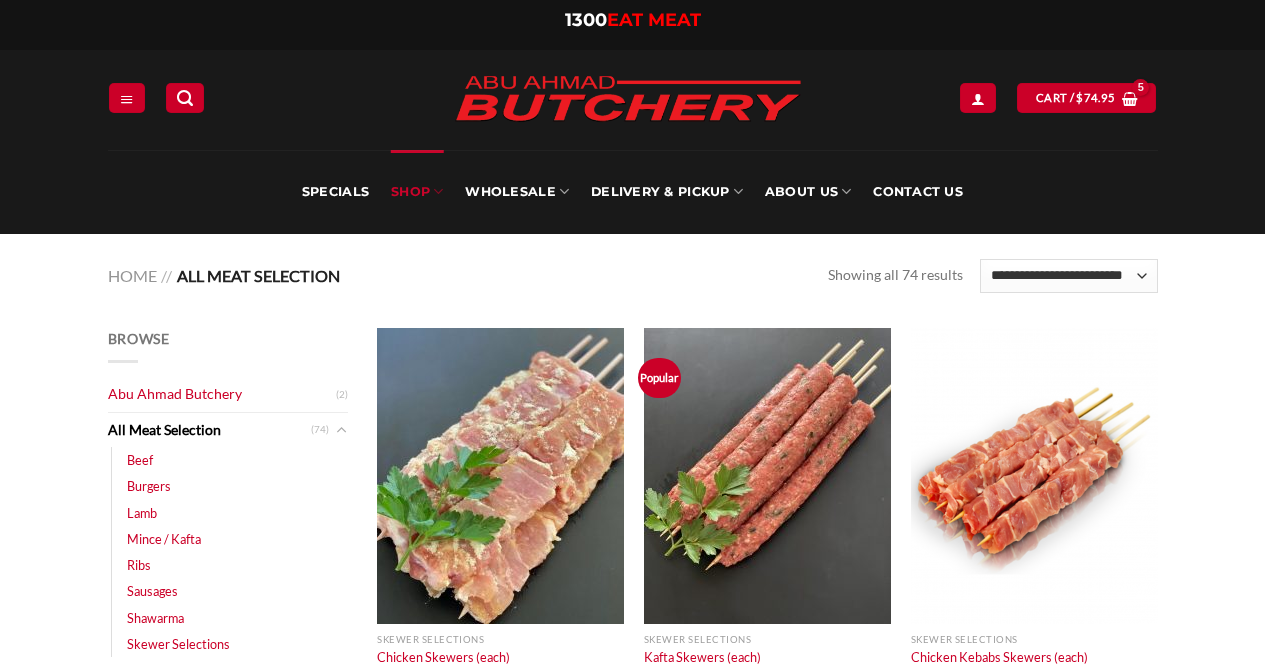 scroll, scrollTop: 0, scrollLeft: 0, axis: both 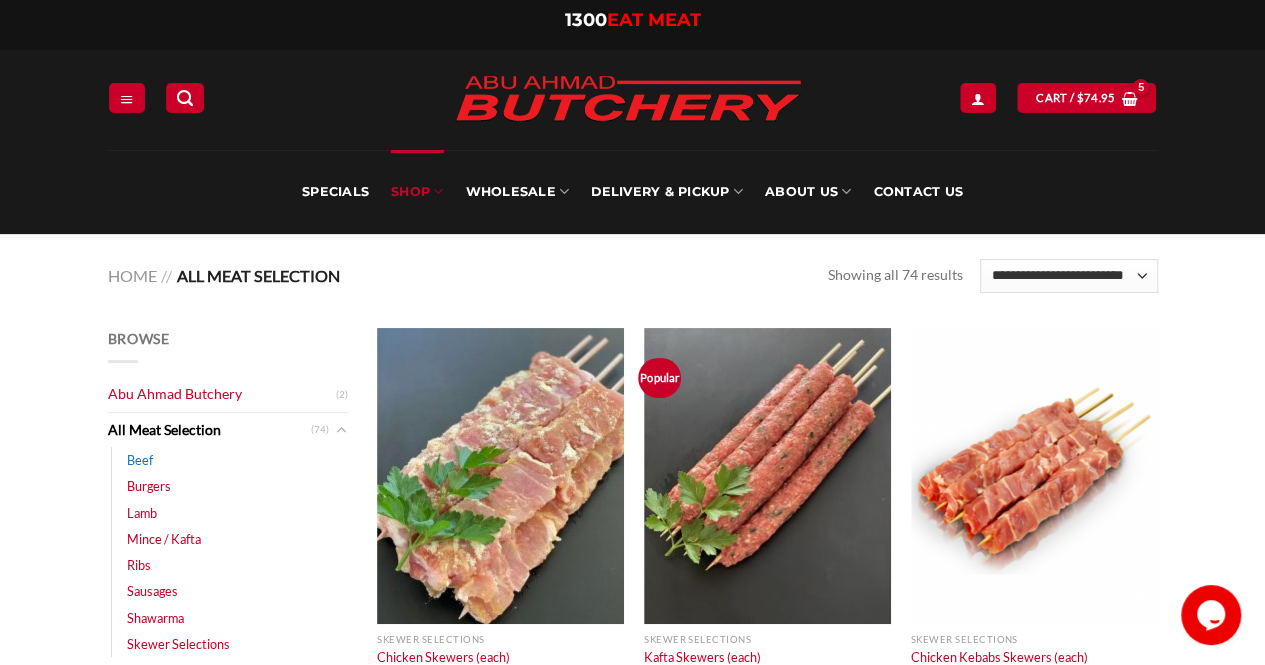 click on "Beef" at bounding box center (140, 460) 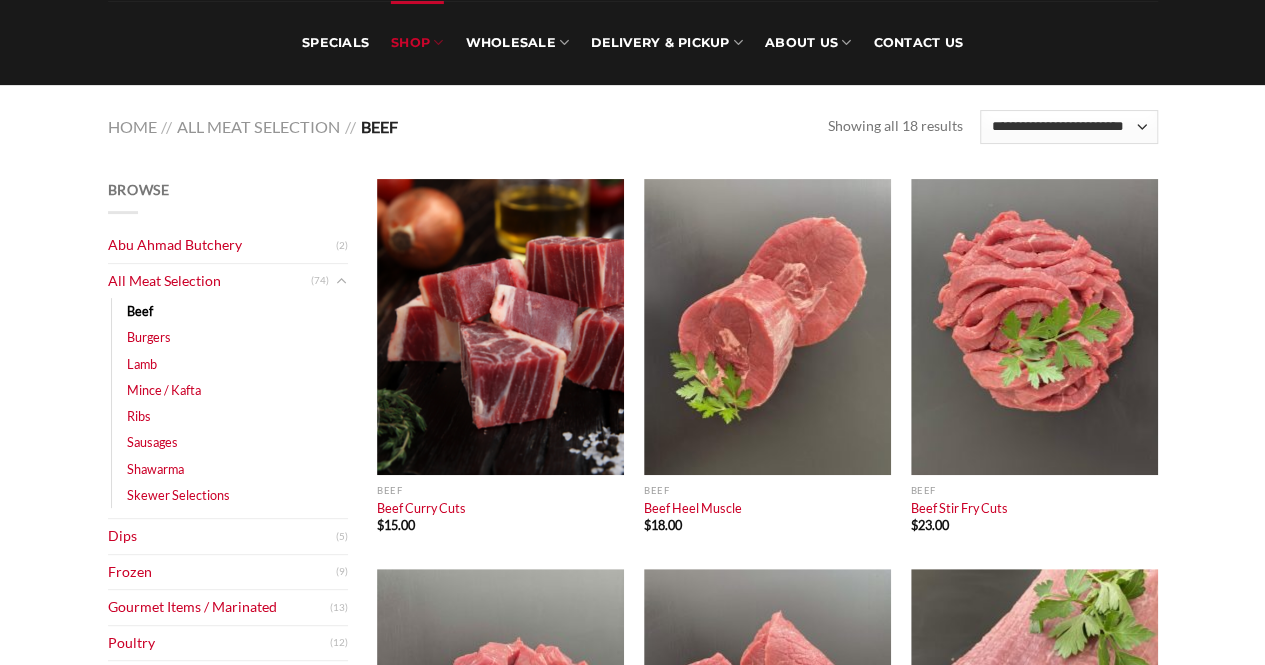 scroll, scrollTop: 300, scrollLeft: 0, axis: vertical 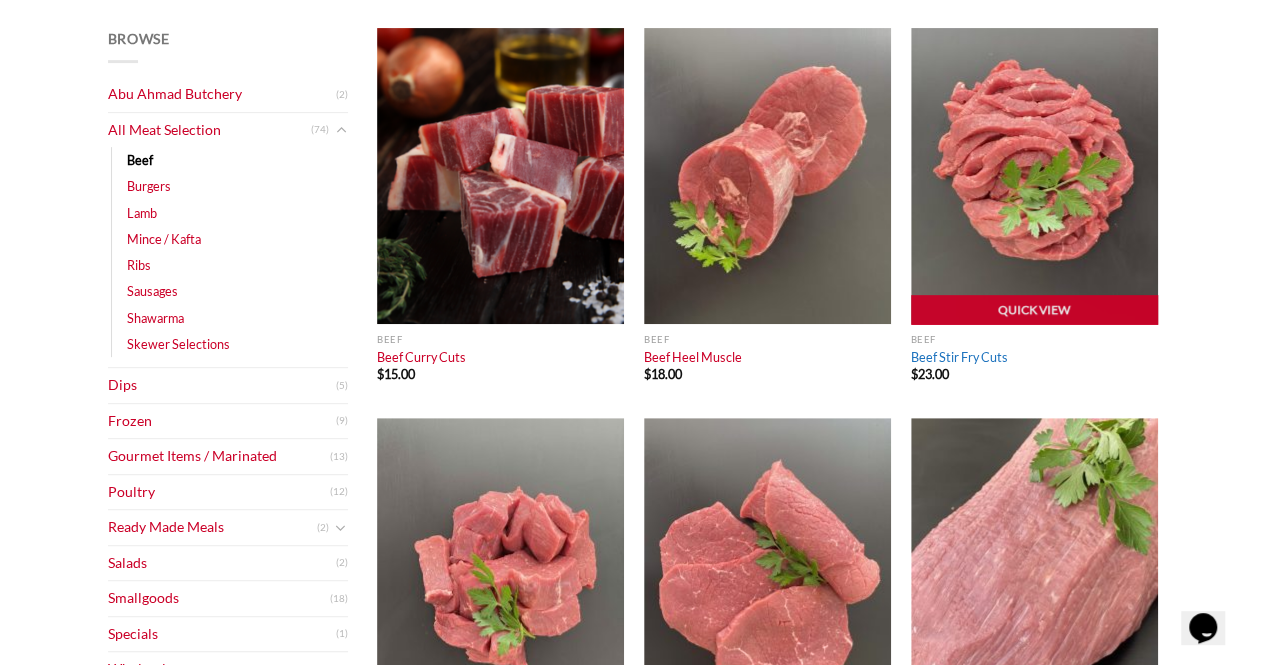 click on "Beef Stir Fry Cuts" at bounding box center [959, 357] 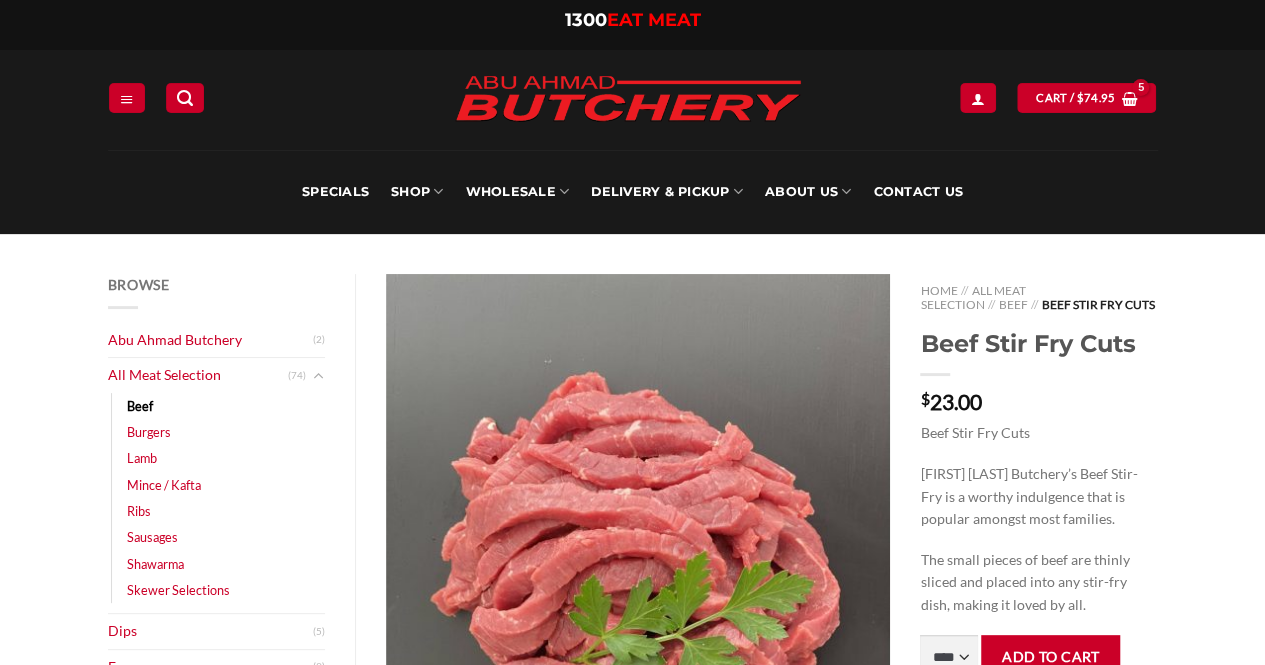 scroll, scrollTop: 400, scrollLeft: 0, axis: vertical 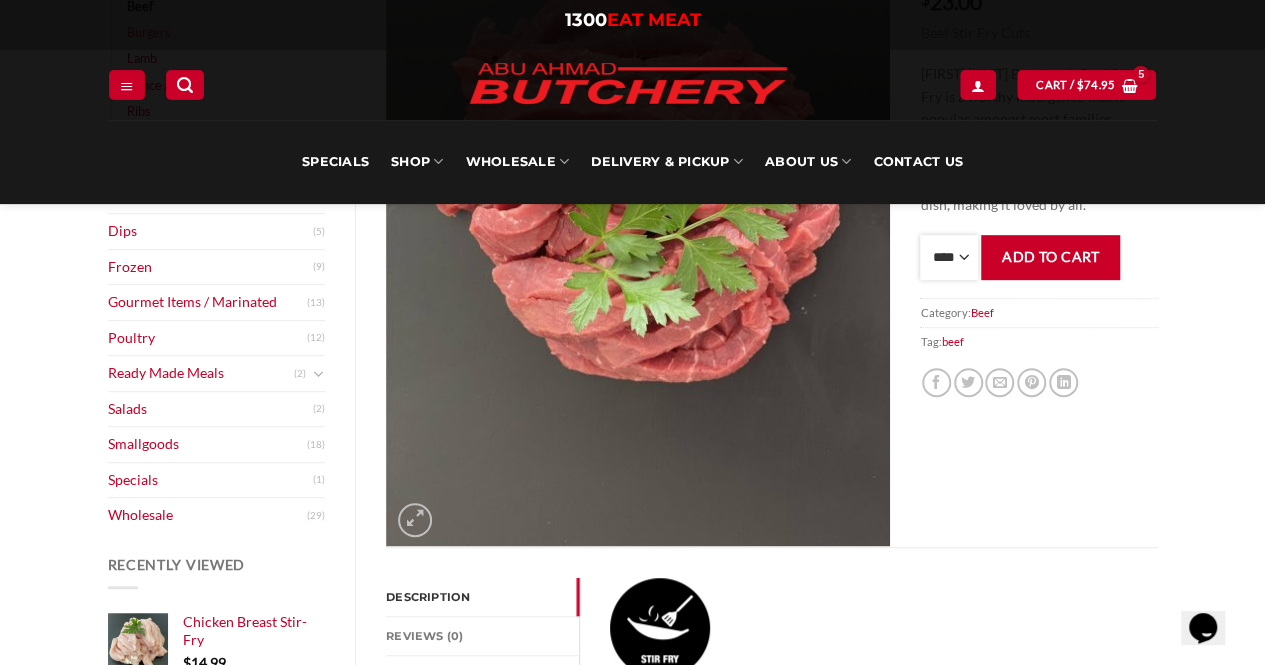 click on "**** * *** * *** * *** * *** * *** * *** * *** * *** * *** ** **** ** **** ** **** ** **** ** **** ** **** ** **** ** **** ** **** ** **** ** **** ** **** ** **** ** **** ** **** ** **** ** **** ** **** ** **** ** **** ** **** ** **** ** **** ** **** ** **** ** **** ** **** ** **** ** **** ** **** ** **** ** **** ** **** ** **** ** **** ** **** ** **** ** **** ** **** ** **** ** **** ** **** ** **** ** **** ** **** ** **** ** **** ** **** ** **** ** **** ** **** ** **** ** **** ** **** ** **** ** **** ** **** ** **** ** **** ** **** ** **** ** **** ** **** ** **** ** **** ** **** ** **** ** **** ** **** ** **** ** **** ** **** ** **** ** **** ** **** ** **** ** **** ** **** ** **** ** **** ** **** ** **** ** **** ** **** ** **** ** **** ** **** ** **** ** **** ** **** *** ***** *** ***** *** ***** *** ***** *** ***** *** ***** *** ***** *** ***** *** ***** *** ***** *** ***** *** ***** *** ***** *** ***** *** ***** *** ***** *** ***** *** ***** *** ***** *** ***** *** ***** *** ***** *** ***** *** ***** ***" at bounding box center [949, 257] 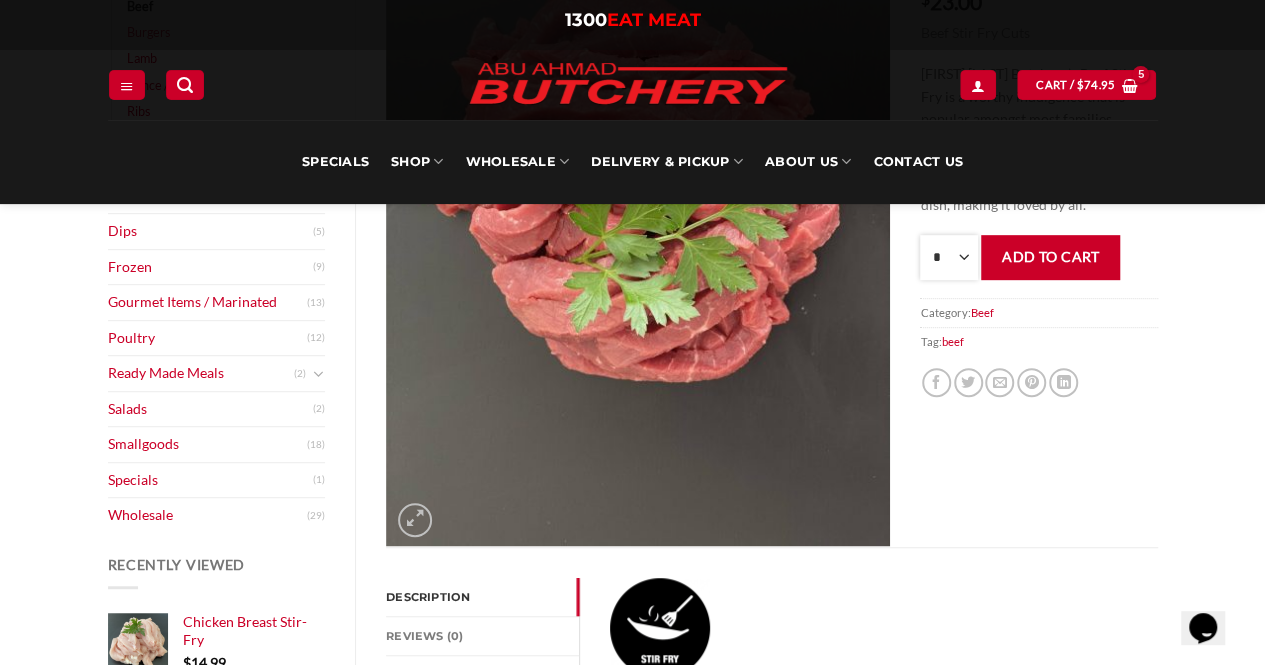 click on "**** * *** * *** * *** * *** * *** * *** * *** * *** * *** ** **** ** **** ** **** ** **** ** **** ** **** ** **** ** **** ** **** ** **** ** **** ** **** ** **** ** **** ** **** ** **** ** **** ** **** ** **** ** **** ** **** ** **** ** **** ** **** ** **** ** **** ** **** ** **** ** **** ** **** ** **** ** **** ** **** ** **** ** **** ** **** ** **** ** **** ** **** ** **** ** **** ** **** ** **** ** **** ** **** ** **** ** **** ** **** ** **** ** **** ** **** ** **** ** **** ** **** ** **** ** **** ** **** ** **** ** **** ** **** ** **** ** **** ** **** ** **** ** **** ** **** ** **** ** **** ** **** ** **** ** **** ** **** ** **** ** **** ** **** ** **** ** **** ** **** ** **** ** **** ** **** ** **** ** **** ** **** ** **** ** **** ** **** ** **** ** **** ** **** *** ***** *** ***** *** ***** *** ***** *** ***** *** ***** *** ***** *** ***** *** ***** *** ***** *** ***** *** ***** *** ***** *** ***** *** ***** *** ***** *** ***** *** ***** *** ***** *** ***** *** ***** *** ***** *** ***** *** ***** ***" at bounding box center (949, 257) 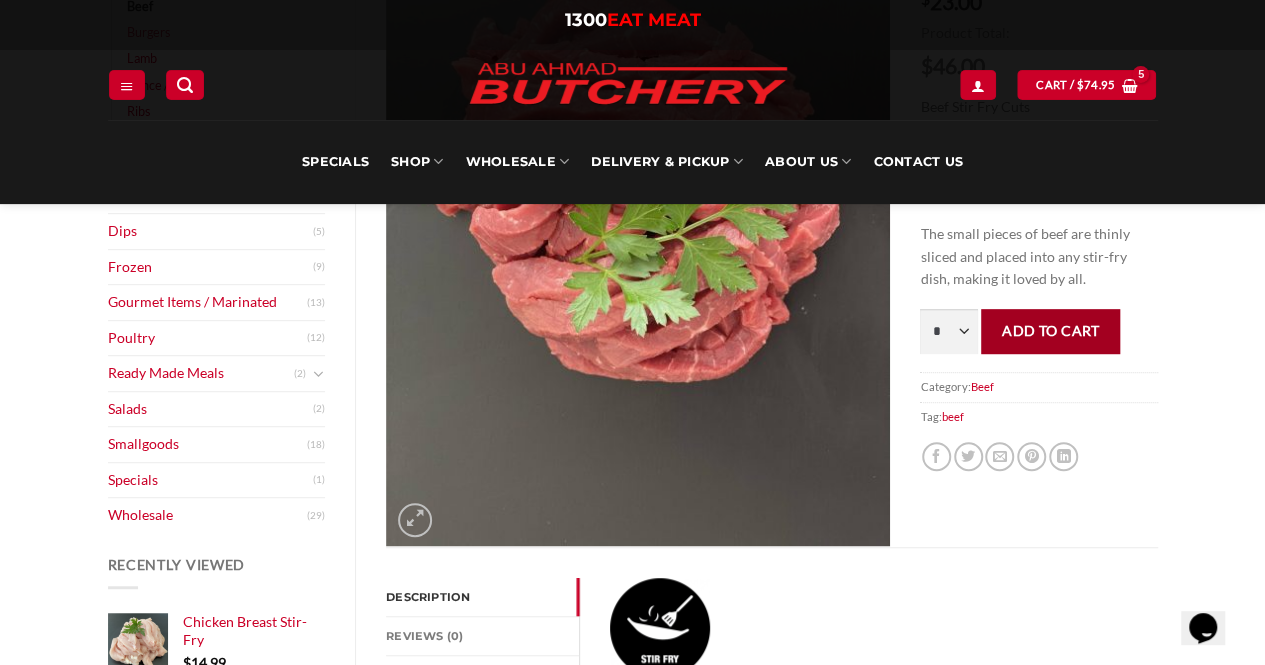 click on "Add to cart" at bounding box center [1050, 331] 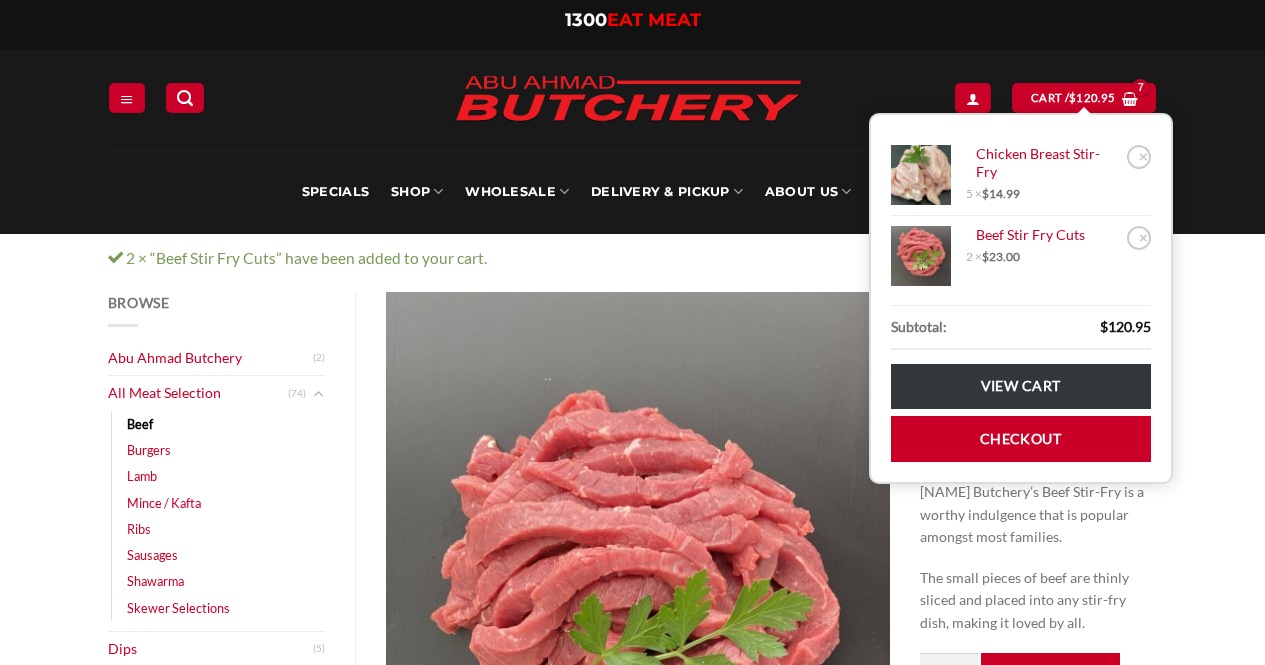 scroll, scrollTop: 0, scrollLeft: 0, axis: both 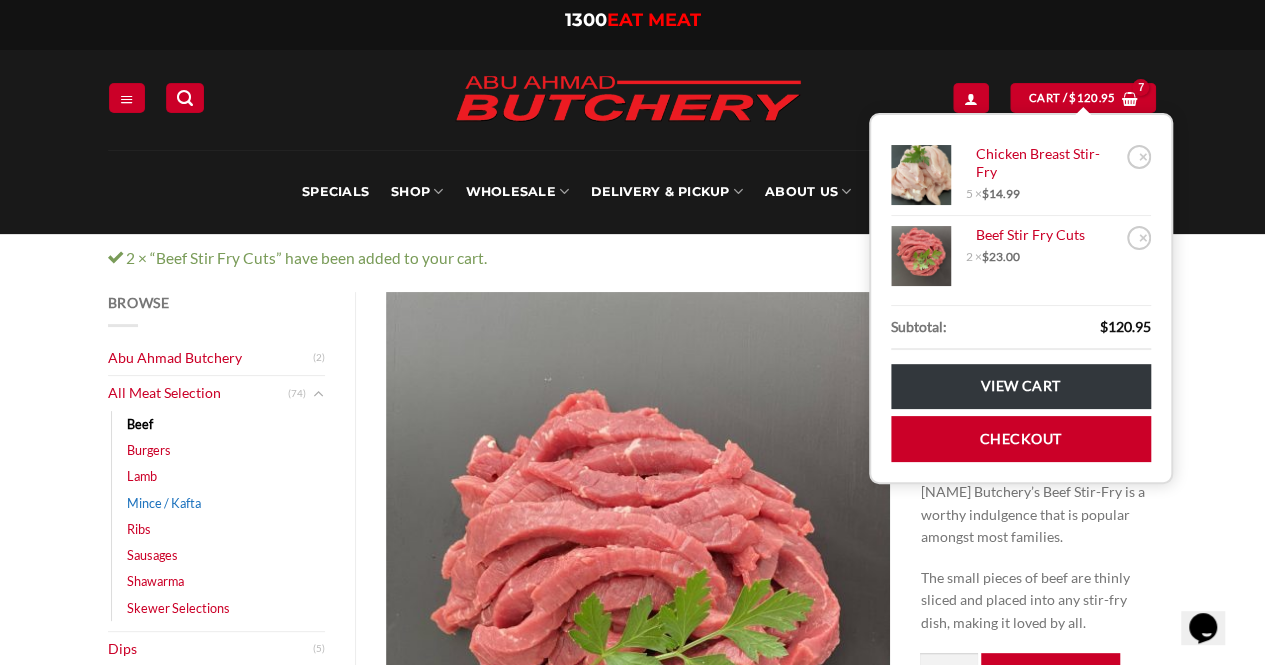 click on "Mince / Kafta" at bounding box center [164, 503] 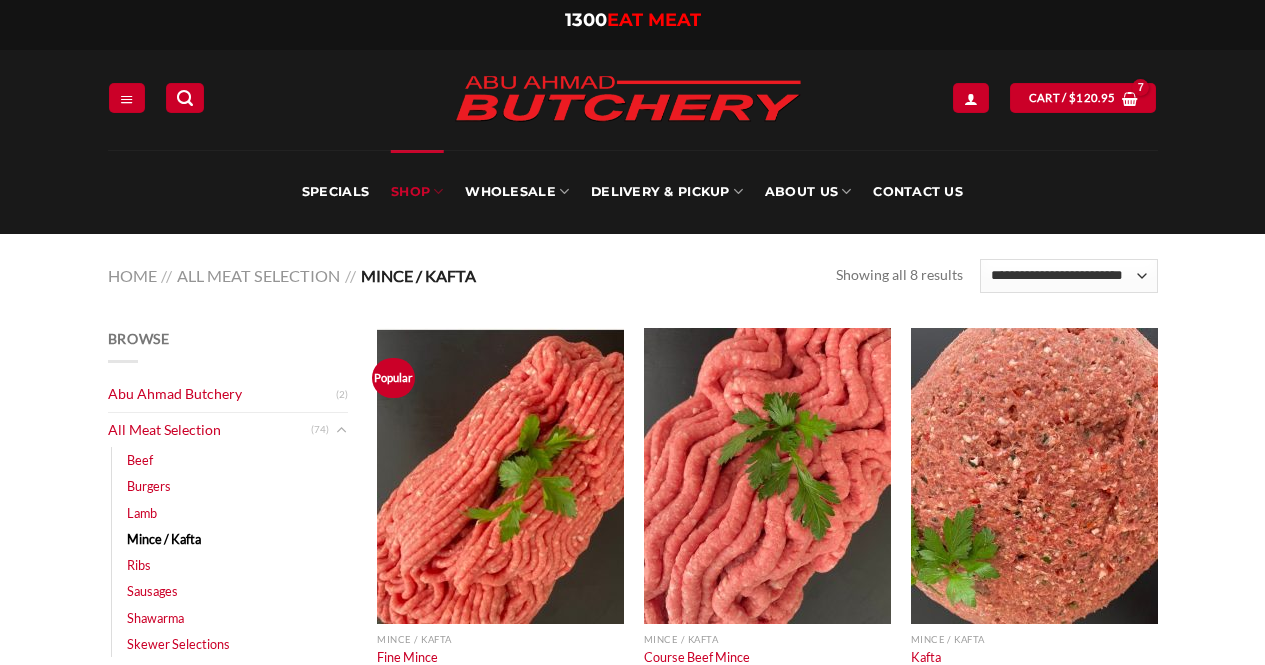 scroll, scrollTop: 0, scrollLeft: 0, axis: both 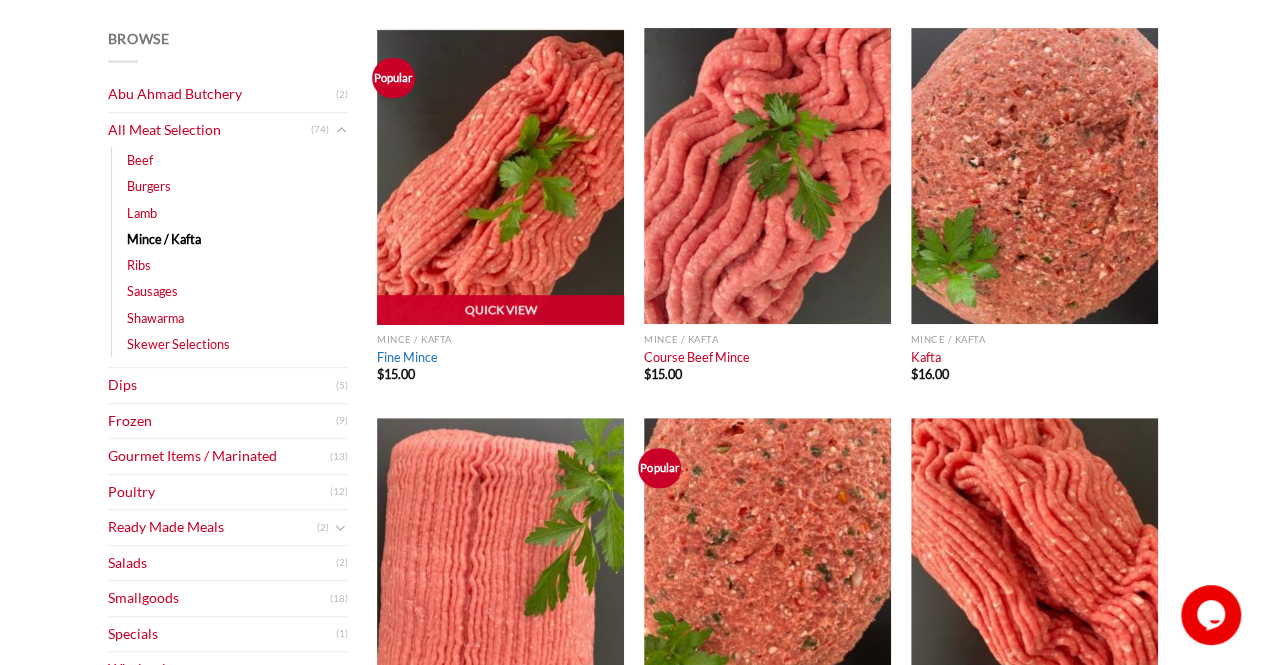 click on "Fine Mince" at bounding box center [407, 357] 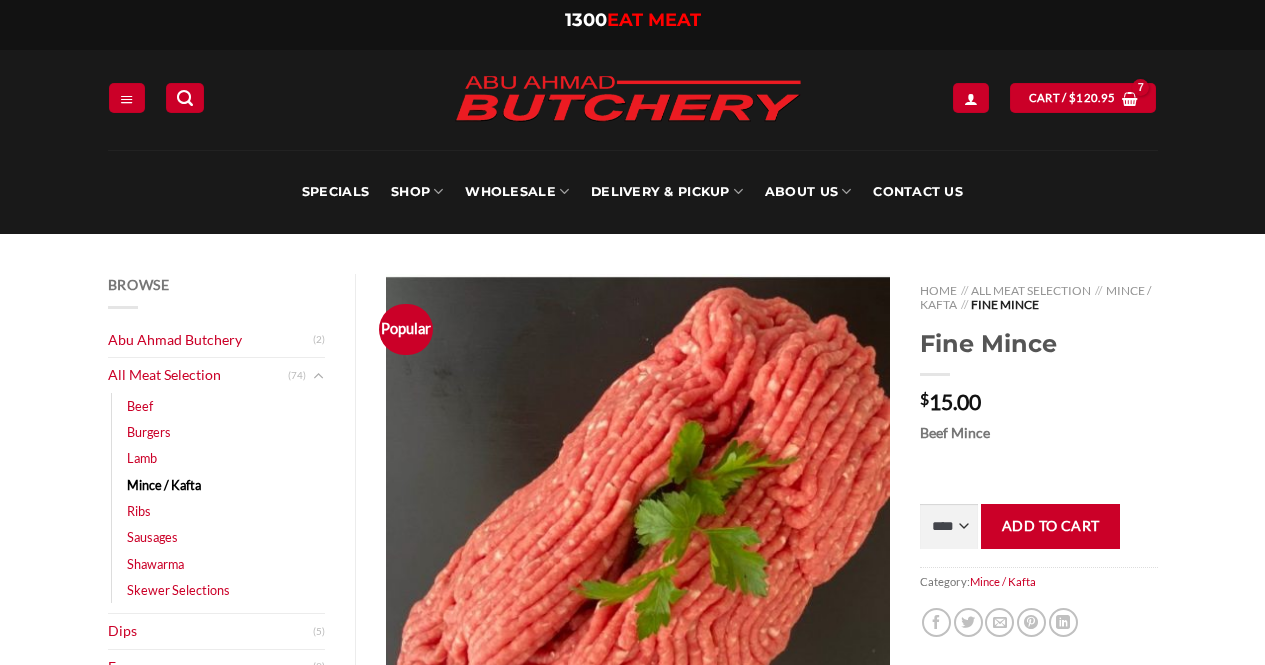 scroll, scrollTop: 0, scrollLeft: 0, axis: both 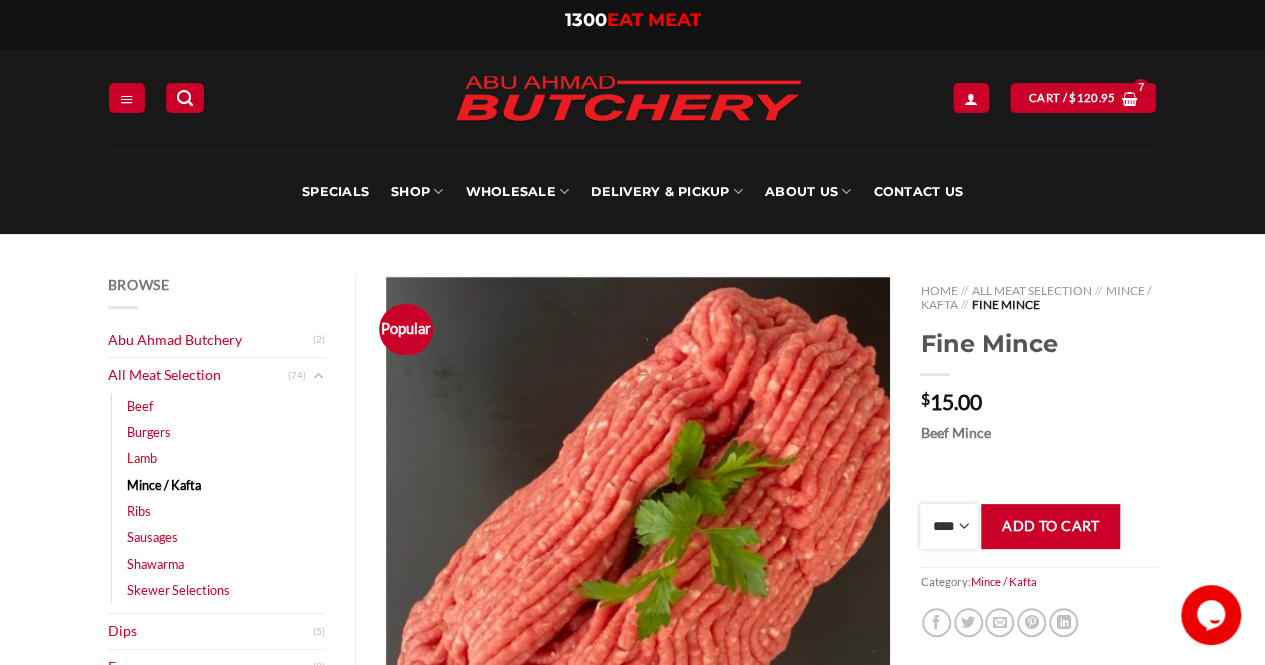 click on "**** * *** * *** * *** * *** * *** * *** * *** * *** * *** ** **** ** **** ** **** ** **** ** **** ** **** ** **** ** **** ** **** ** **** ** **** ** **** ** **** ** **** ** **** ** **** ** **** ** **** ** **** ** **** ** **** ** **** ** **** ** **** ** **** ** **** ** **** ** **** ** **** ** **** ** **** ** **** ** **** ** **** ** **** ** **** ** **** ** **** ** **** ** **** ** **** ** **** ** **** ** **** ** **** ** **** ** **** ** **** ** **** ** **** ** **** ** **** ** **** ** **** ** **** ** **** ** **** ** **** ** **** ** **** ** **** ** **** ** **** ** **** ** **** ** **** ** **** ** **** ** **** ** **** ** **** ** **** ** **** ** **** ** **** ** **** ** **** ** **** ** **** ** **** ** **** ** **** ** **** ** **** ** **** ** **** ** **** ** **** ** **** ** **** *** ***** *** ***** *** ***** *** ***** *** ***** *** ***** *** ***** *** ***** *** ***** *** ***** *** ***** *** ***** *** ***** *** ***** *** ***** *** ***** *** ***** *** ***** *** ***** *** ***** *** ***** *** ***** *** ***** *** ***** ***" at bounding box center [949, 526] 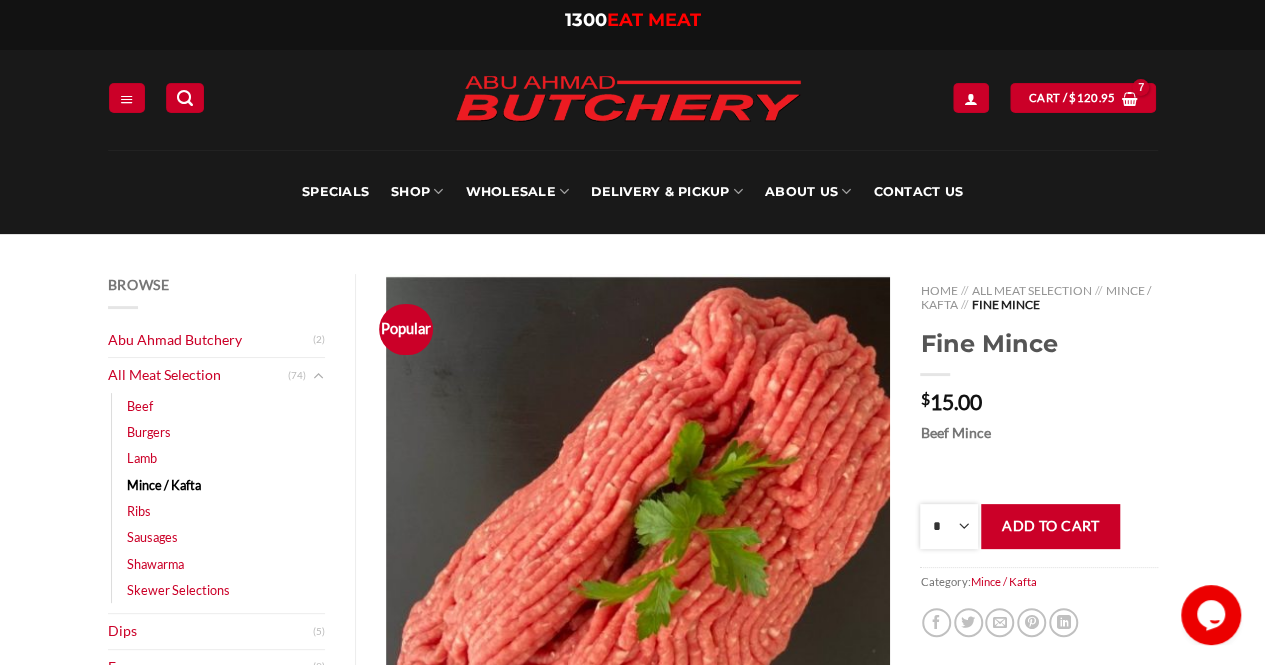 click on "**** * *** * *** * *** * *** * *** * *** * *** * *** * *** ** **** ** **** ** **** ** **** ** **** ** **** ** **** ** **** ** **** ** **** ** **** ** **** ** **** ** **** ** **** ** **** ** **** ** **** ** **** ** **** ** **** ** **** ** **** ** **** ** **** ** **** ** **** ** **** ** **** ** **** ** **** ** **** ** **** ** **** ** **** ** **** ** **** ** **** ** **** ** **** ** **** ** **** ** **** ** **** ** **** ** **** ** **** ** **** ** **** ** **** ** **** ** **** ** **** ** **** ** **** ** **** ** **** ** **** ** **** ** **** ** **** ** **** ** **** ** **** ** **** ** **** ** **** ** **** ** **** ** **** ** **** ** **** ** **** ** **** ** **** ** **** ** **** ** **** ** **** ** **** ** **** ** **** ** **** ** **** ** **** ** **** ** **** ** **** ** **** ** **** *** ***** *** ***** *** ***** *** ***** *** ***** *** ***** *** ***** *** ***** *** ***** *** ***** *** ***** *** ***** *** ***** *** ***** *** ***** *** ***** *** ***** *** ***** *** ***** *** ***** *** ***** *** ***** *** ***** *** ***** ***" at bounding box center (949, 526) 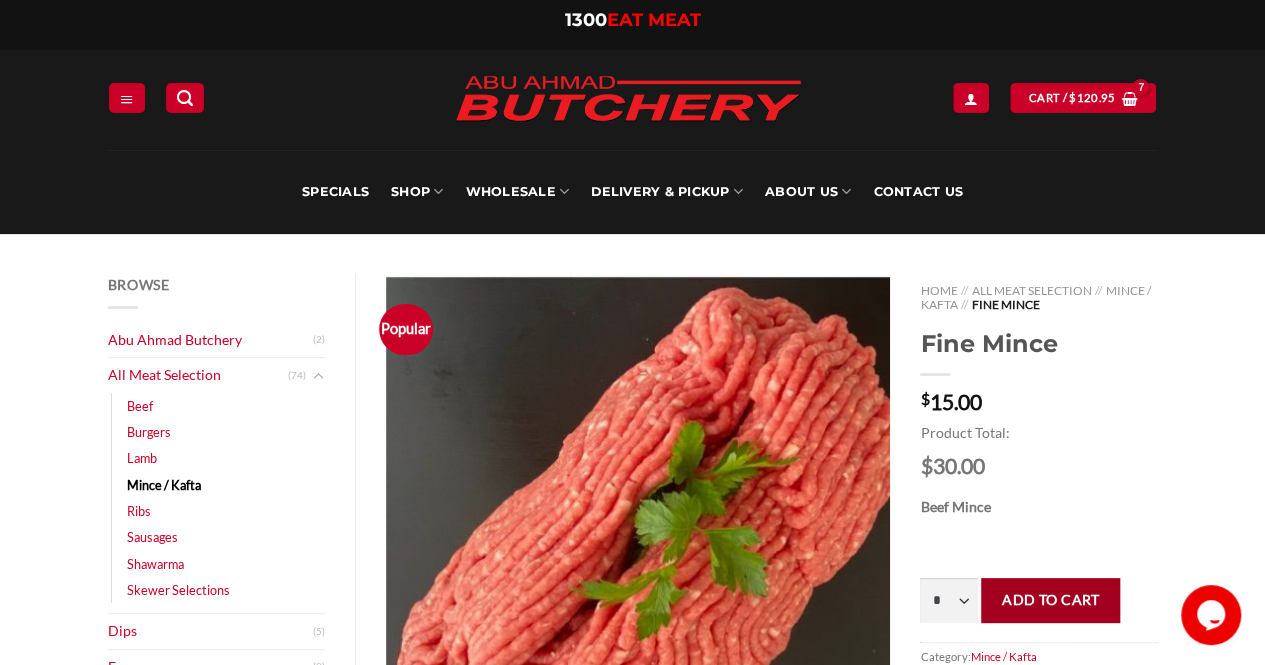 click on "Add to cart" at bounding box center (1050, 600) 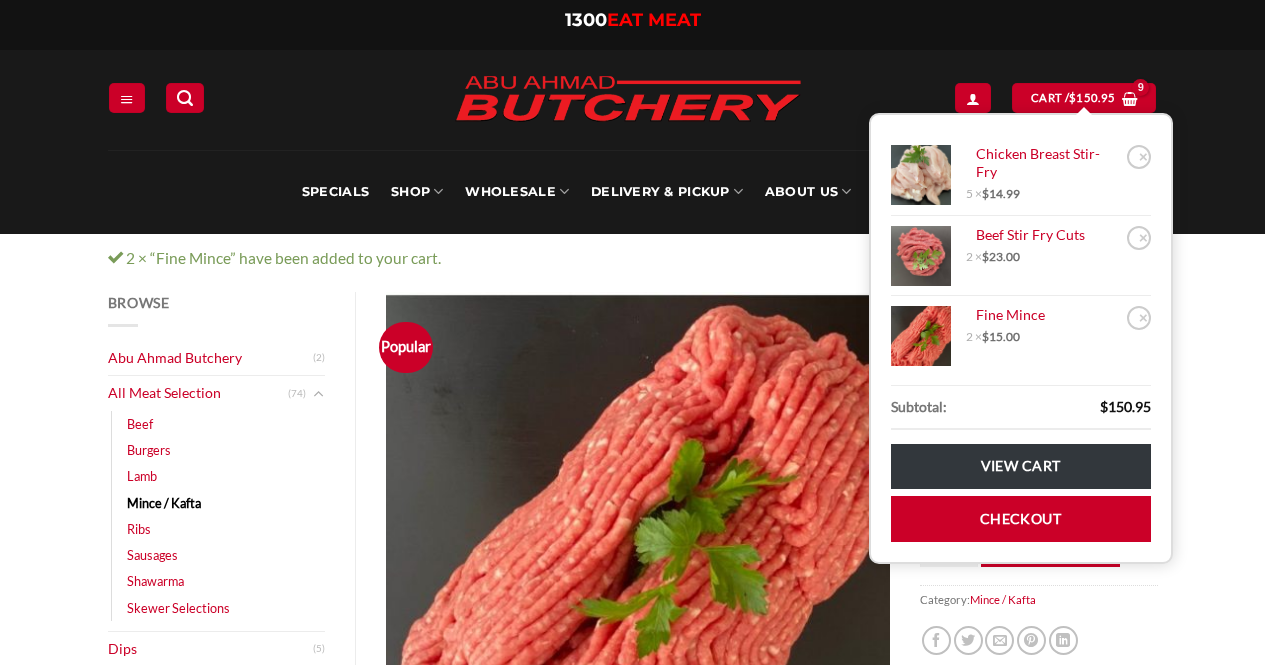 scroll, scrollTop: 0, scrollLeft: 0, axis: both 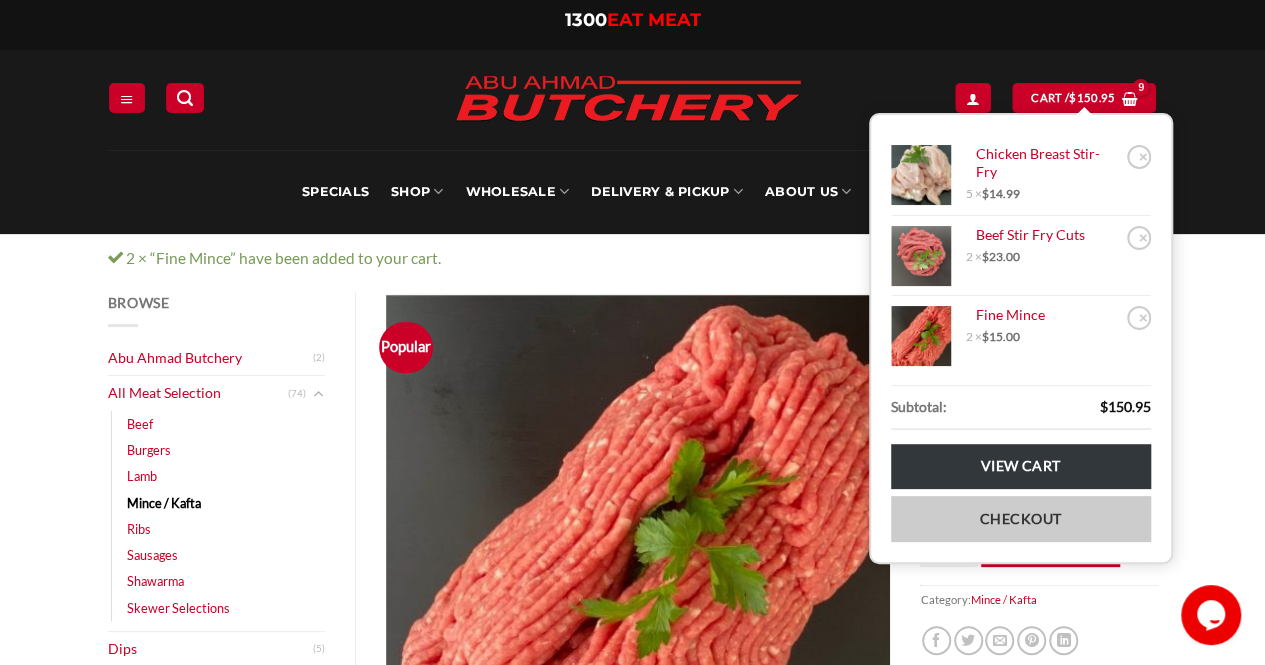 click on "Checkout" at bounding box center (1021, 518) 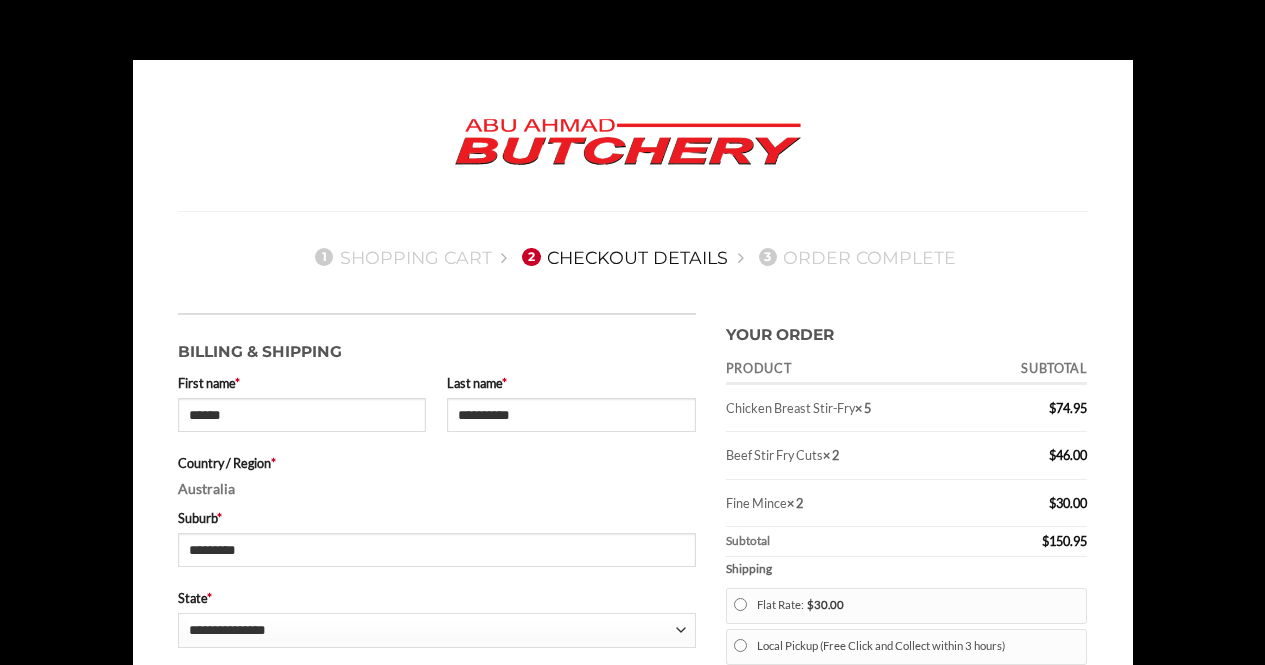select on "********" 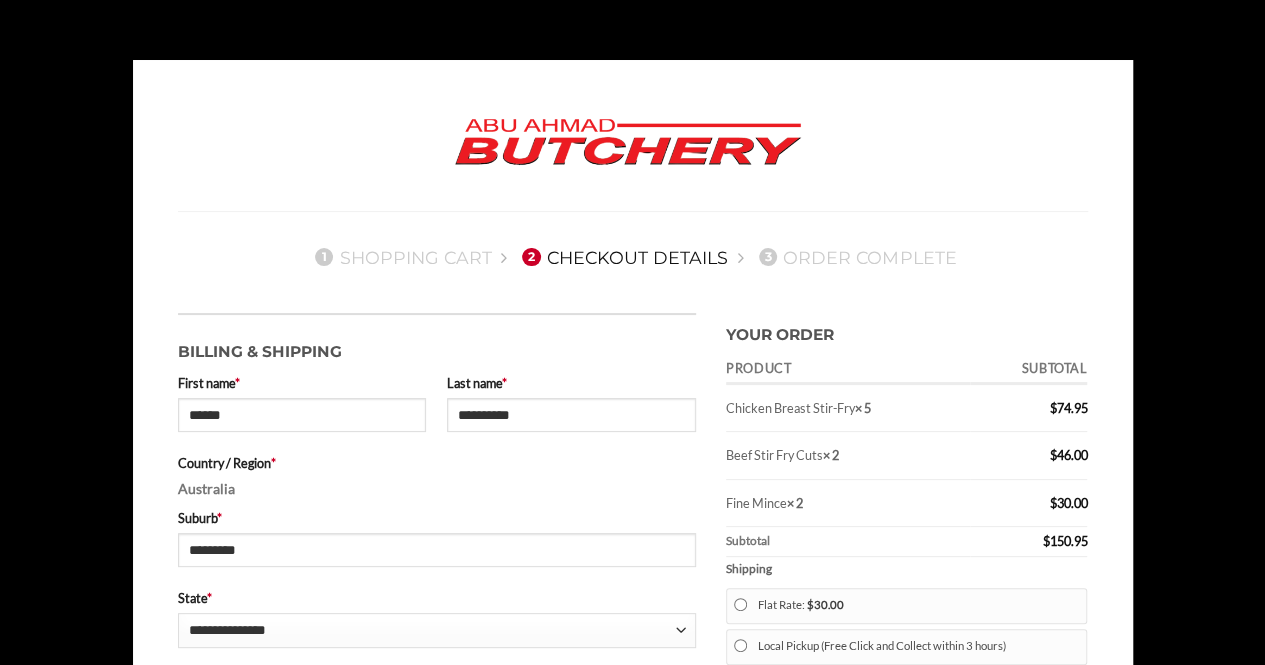 select on "***" 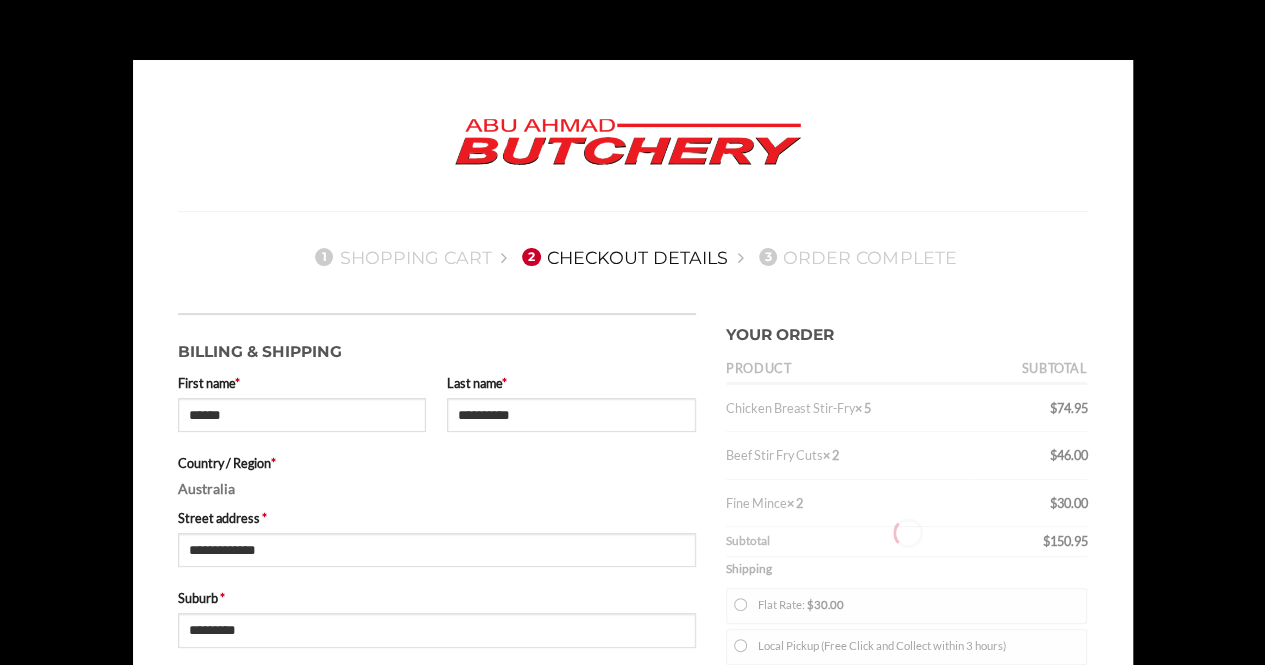 type on "**********" 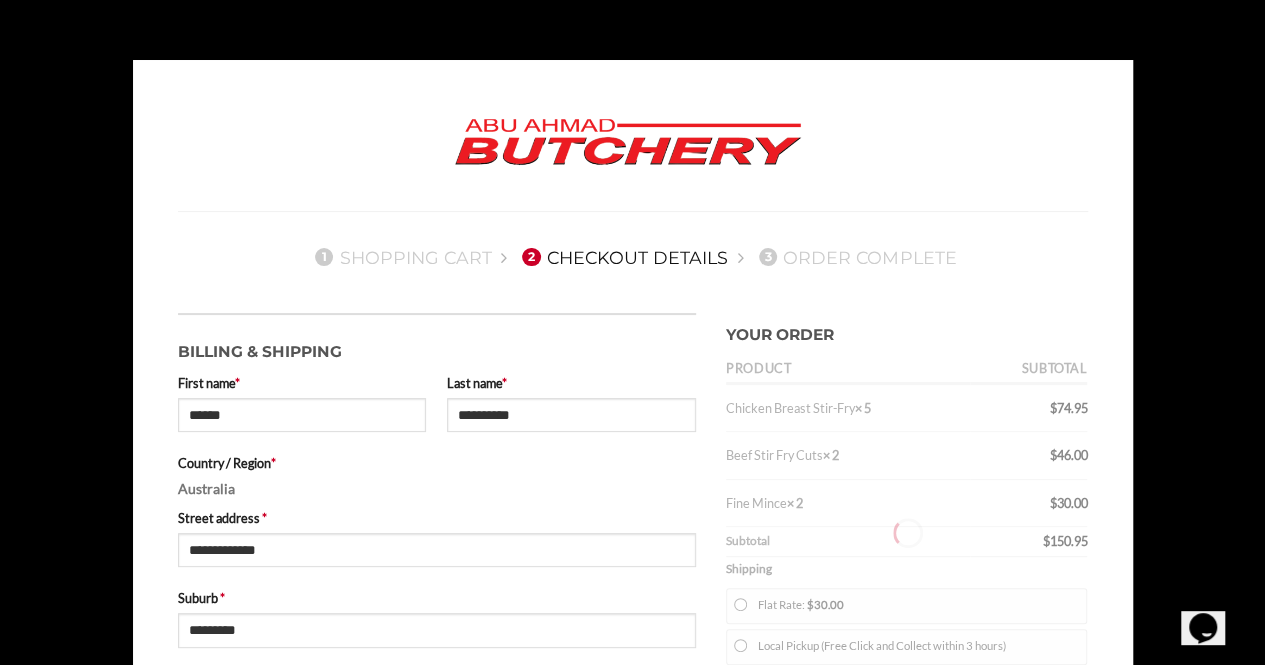scroll, scrollTop: 0, scrollLeft: 0, axis: both 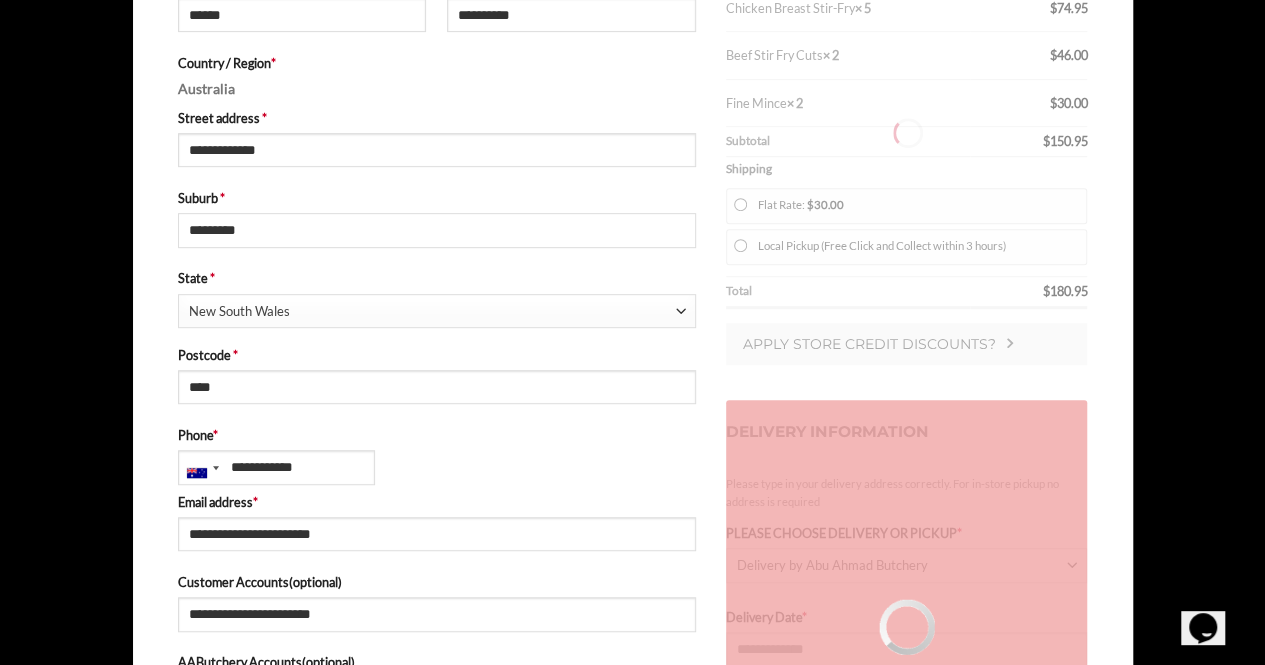 type on "**********" 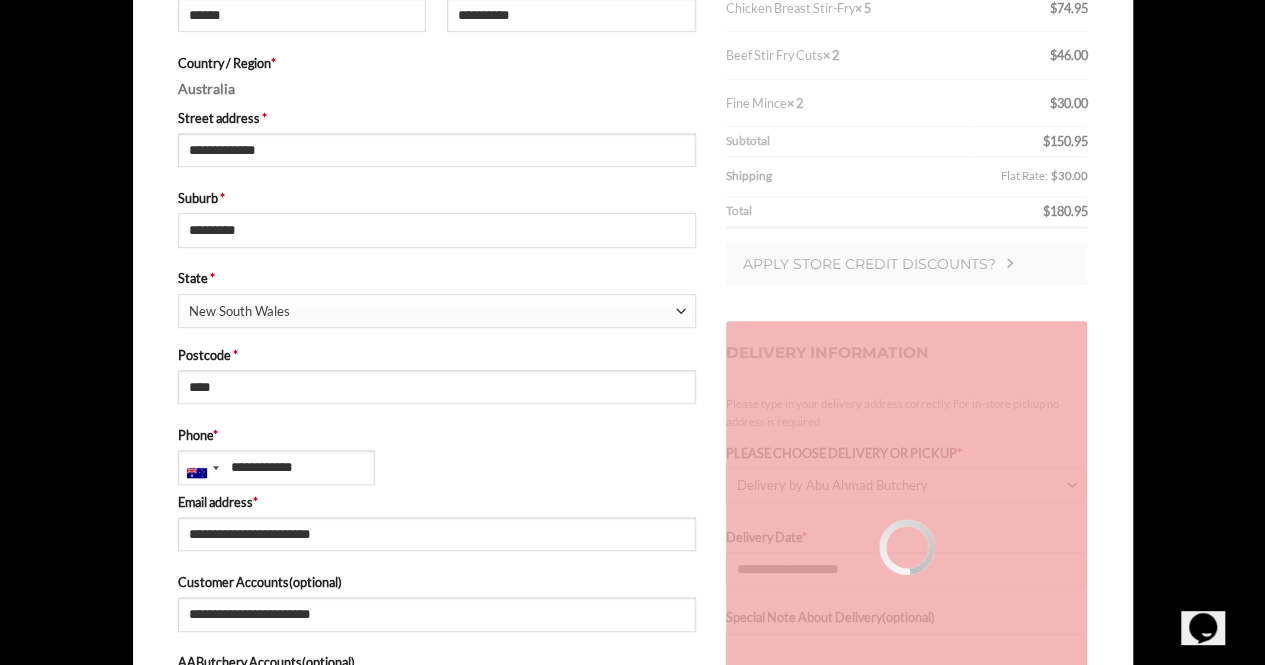 type on "**********" 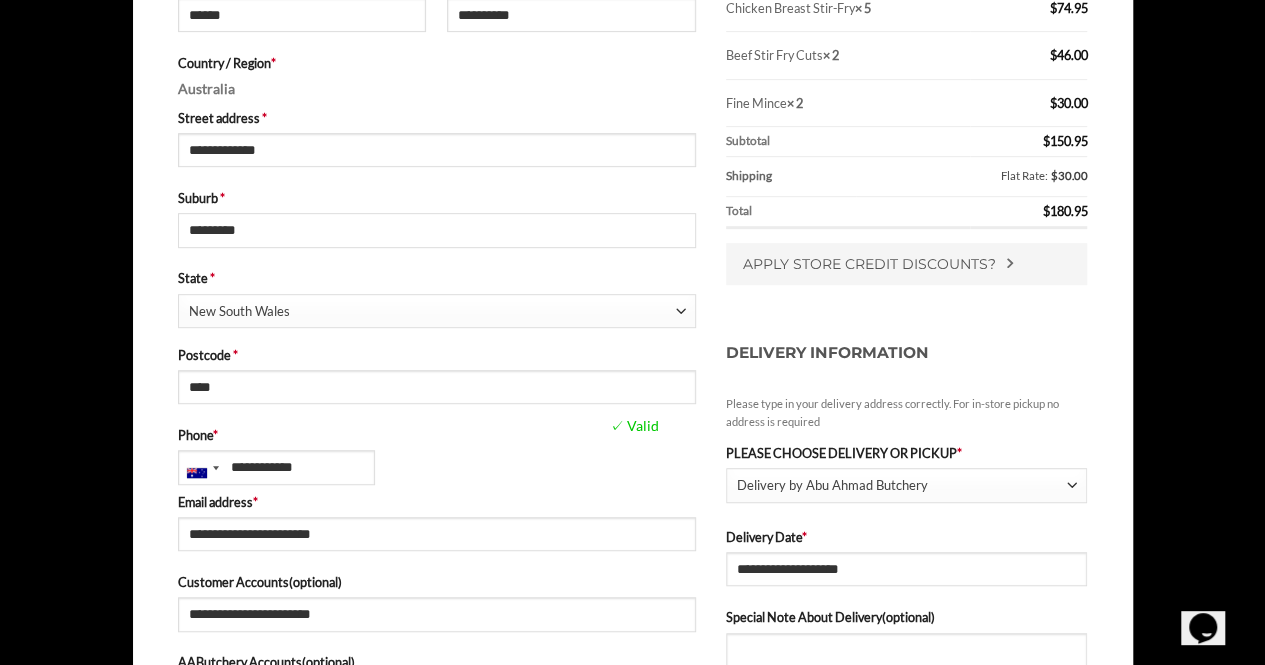 scroll, scrollTop: 700, scrollLeft: 0, axis: vertical 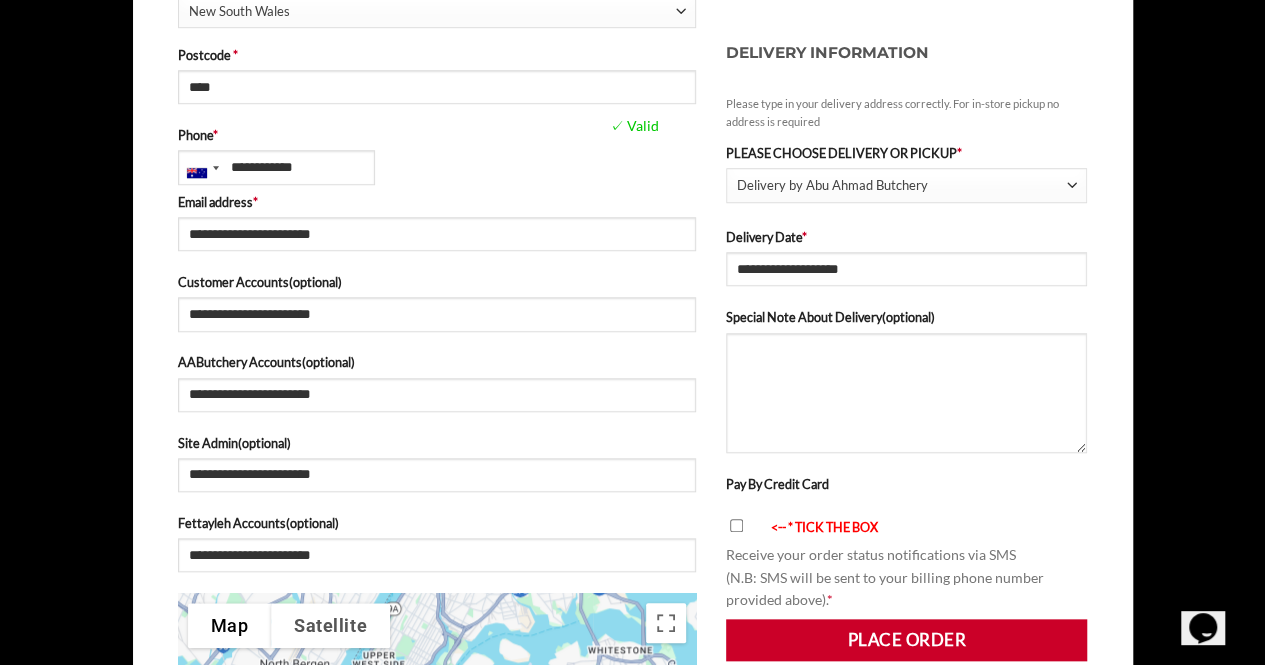 click on "Delivery by Abu Ahmad Butchery" at bounding box center [902, 185] 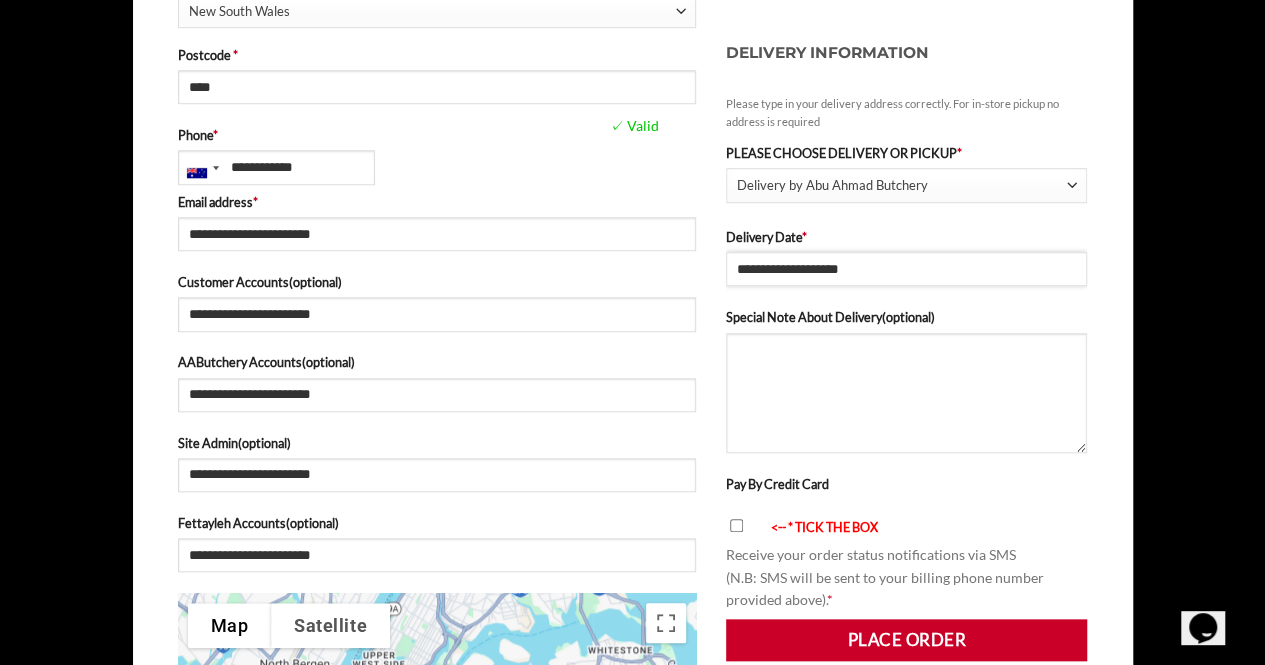 click on "**********" at bounding box center (907, 269) 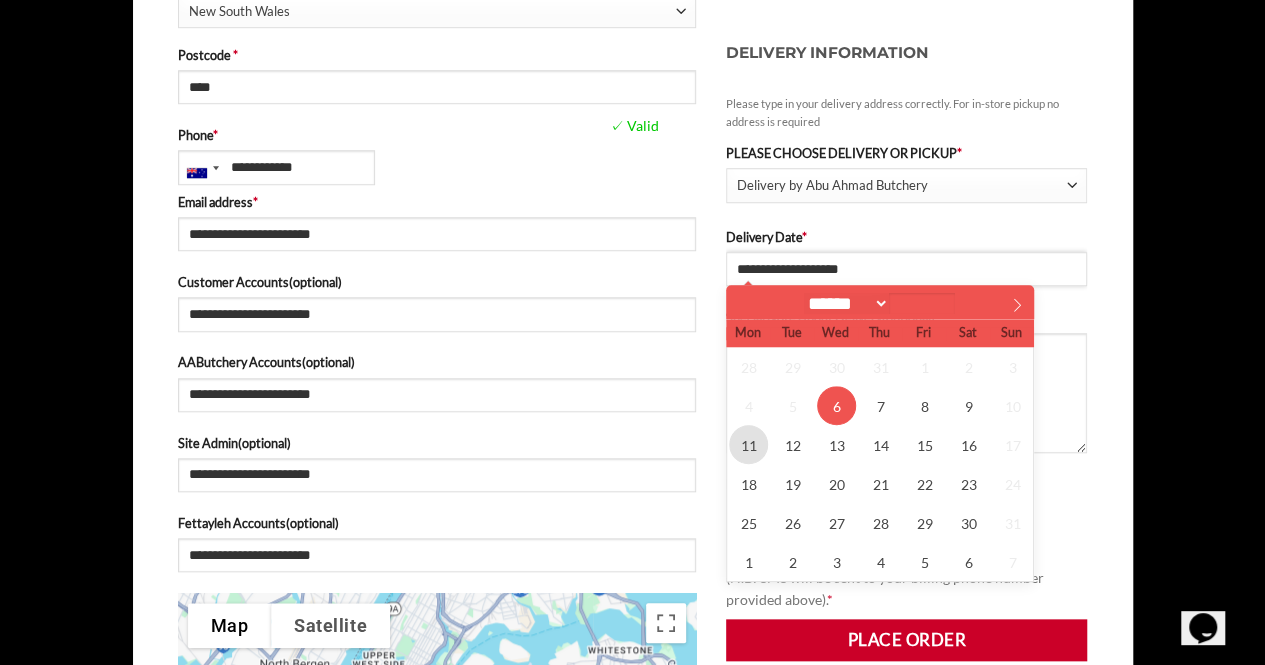 type on "**********" 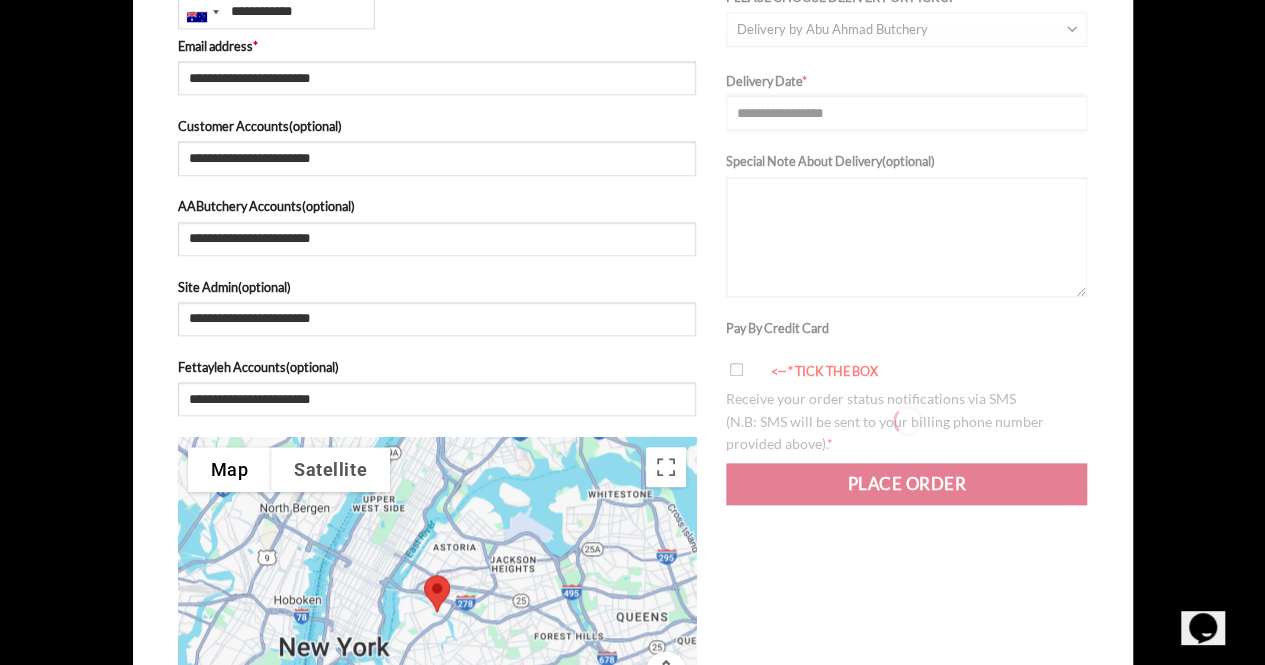 scroll, scrollTop: 900, scrollLeft: 0, axis: vertical 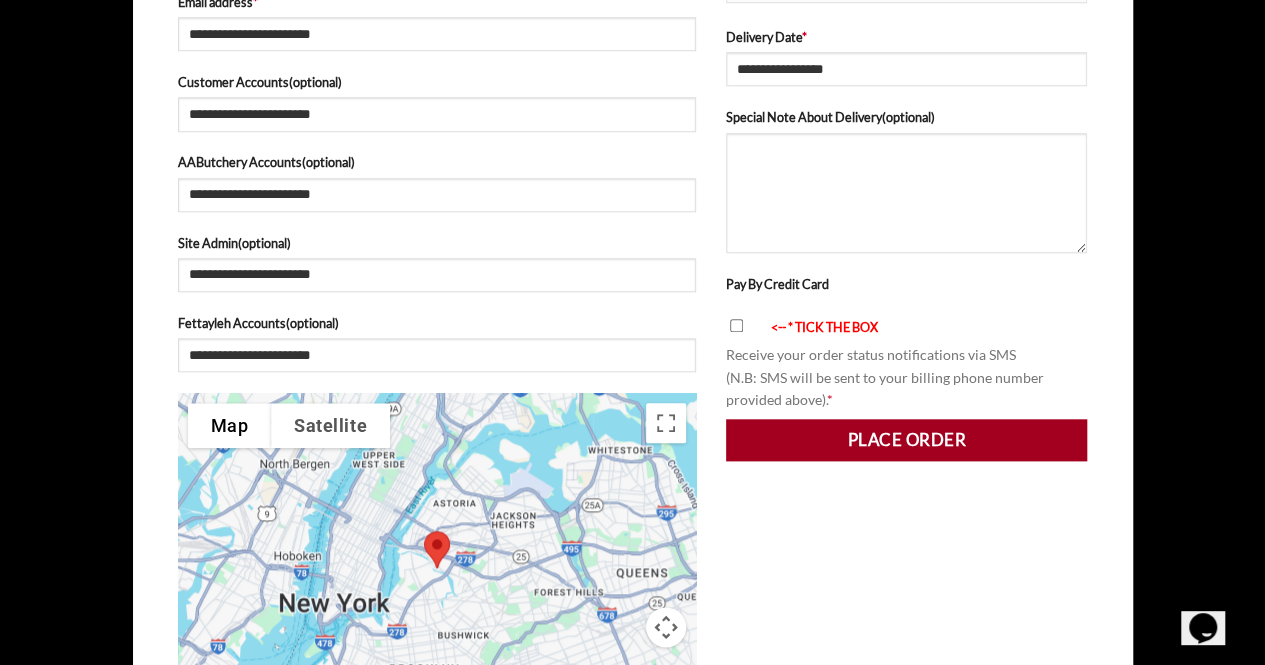click on "Place order" at bounding box center [907, 440] 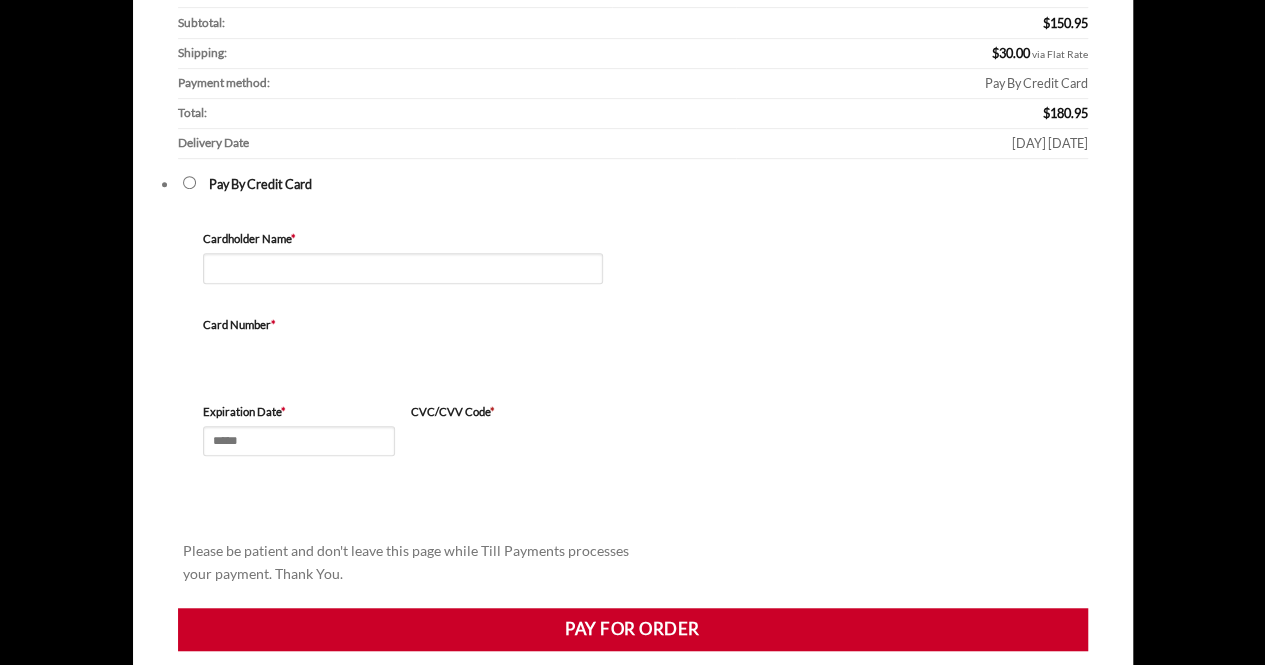 scroll, scrollTop: 500, scrollLeft: 0, axis: vertical 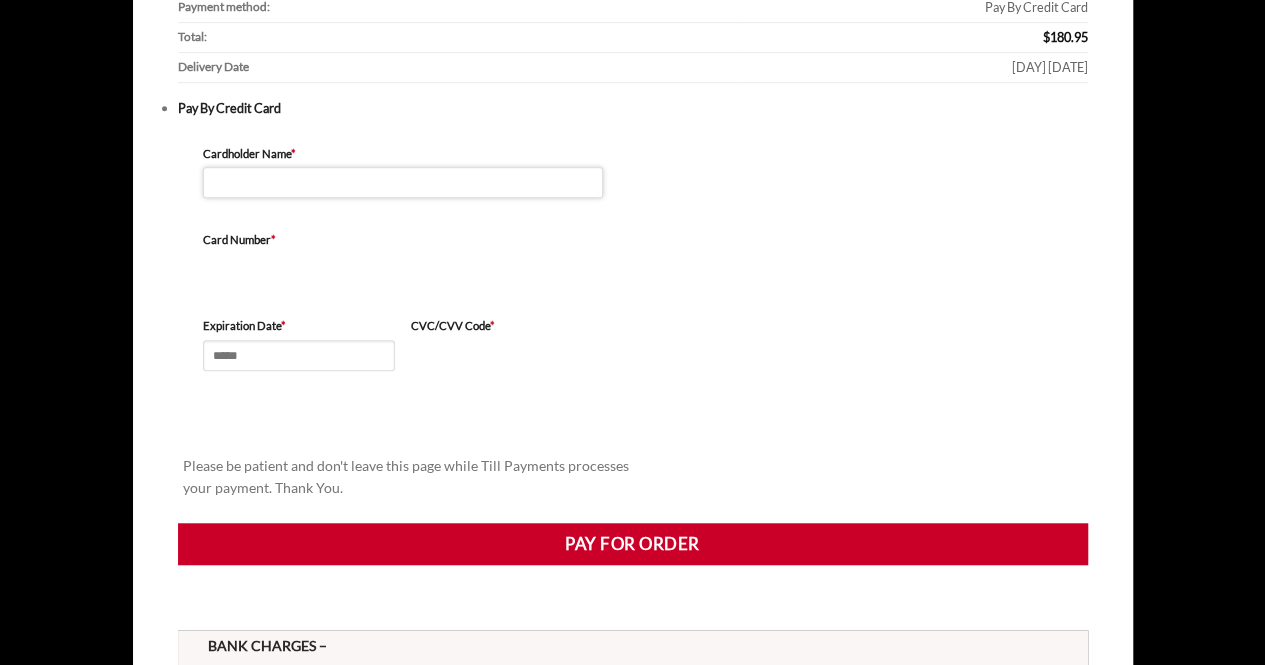 click on "Cardholder Name  *" at bounding box center [403, 182] 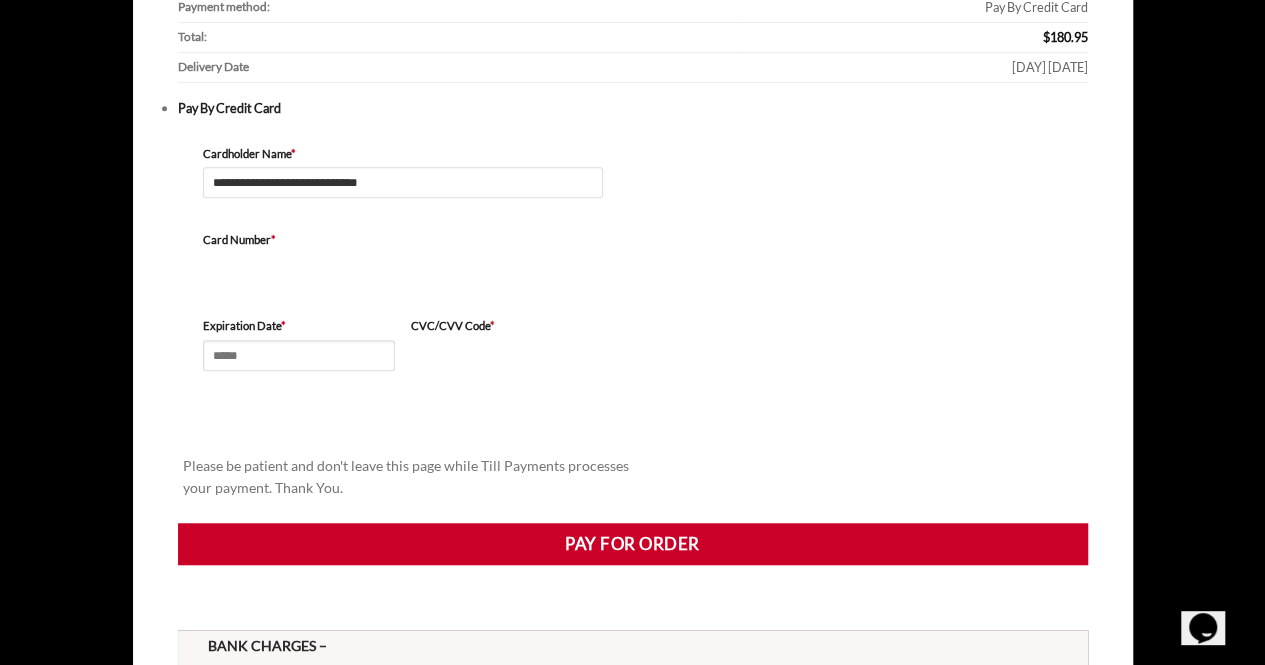 scroll, scrollTop: 0, scrollLeft: 0, axis: both 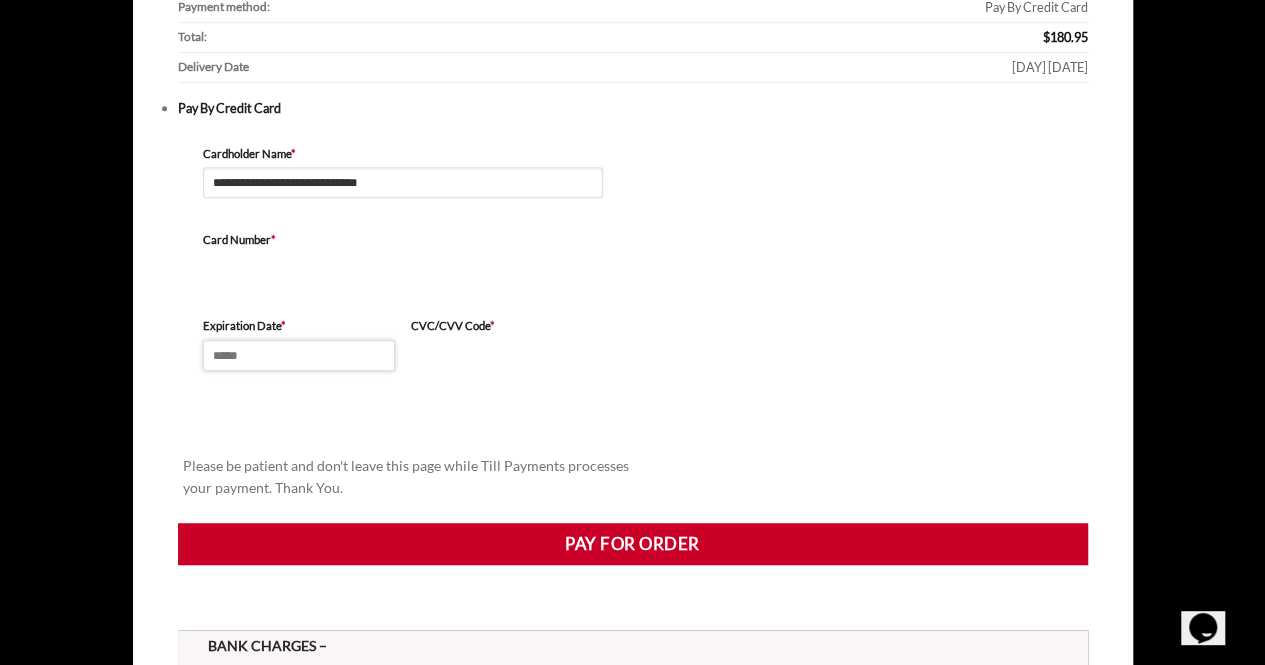 click on "Expiration Date  *" at bounding box center [299, 355] 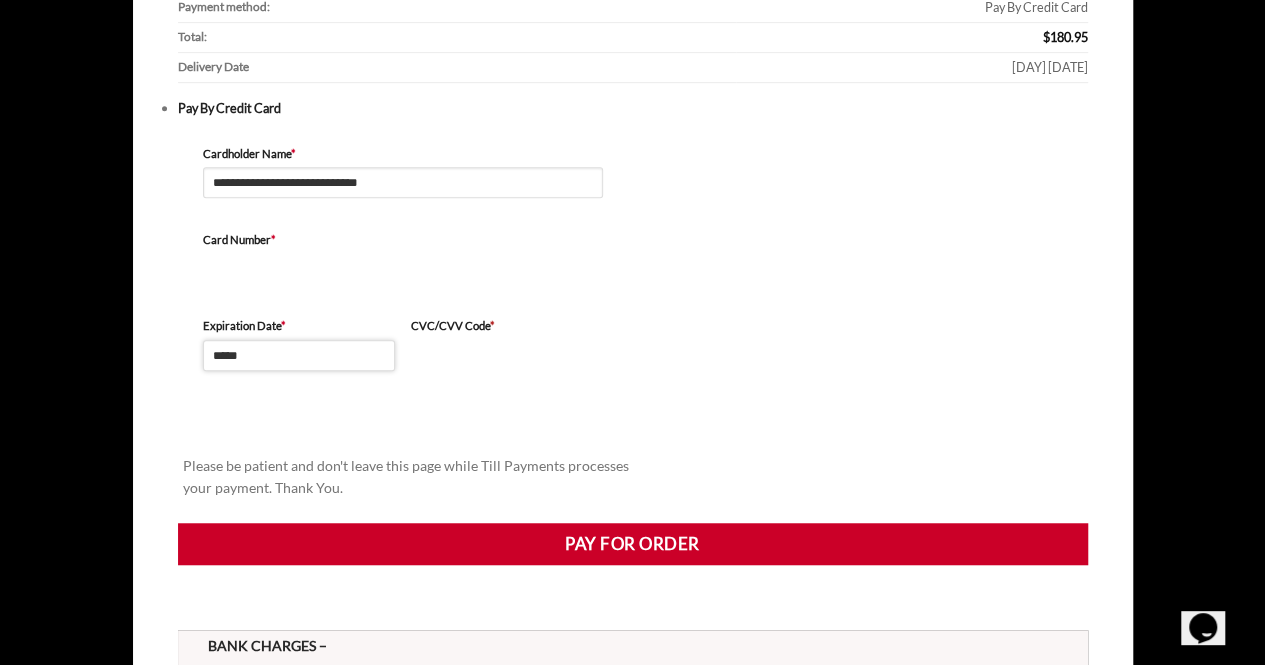 type on "*****" 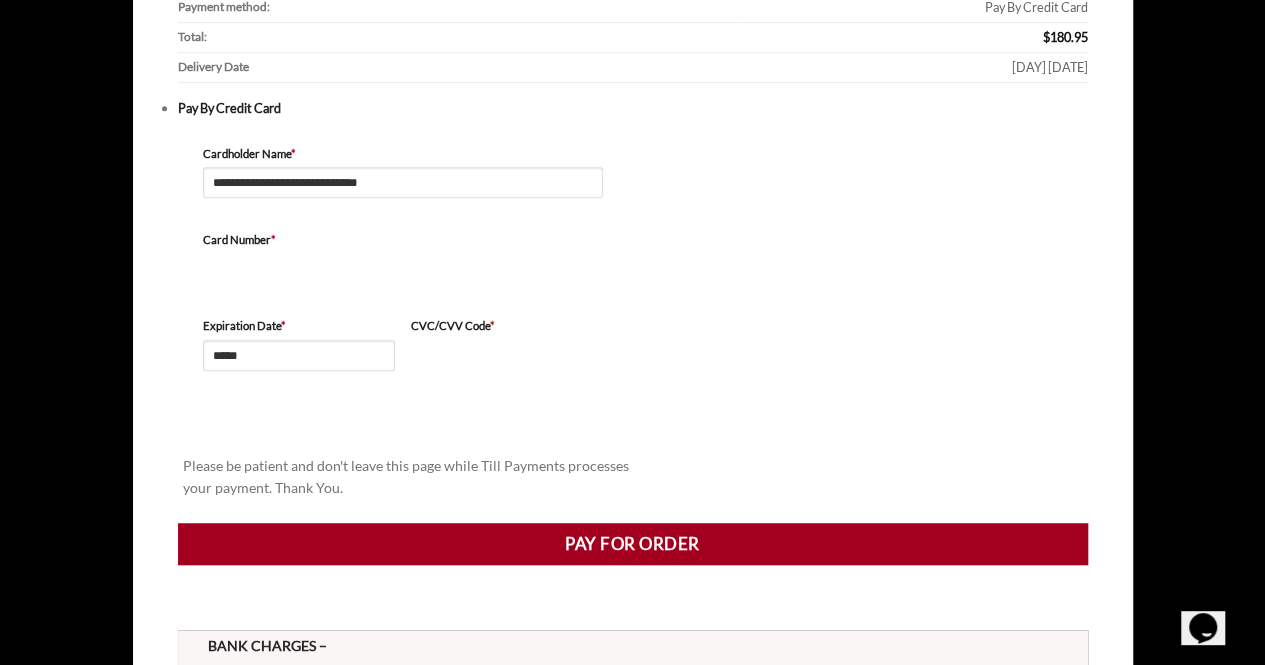 click on "Pay for order" at bounding box center (633, 544) 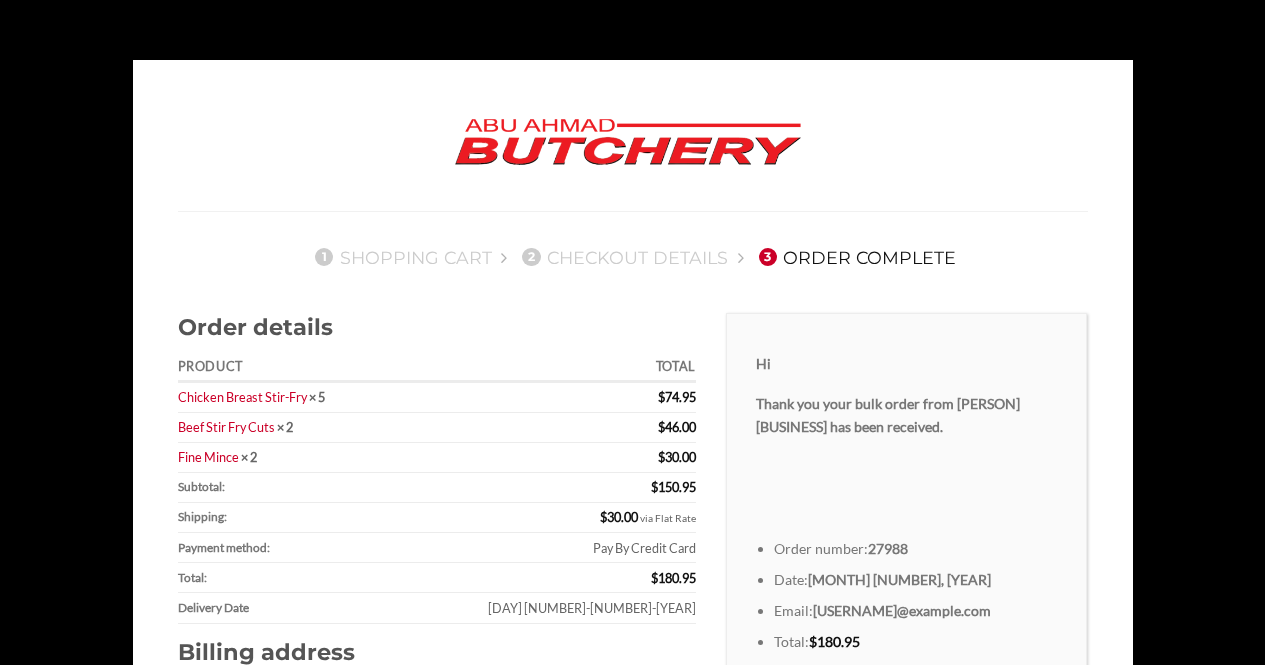 scroll, scrollTop: 0, scrollLeft: 0, axis: both 